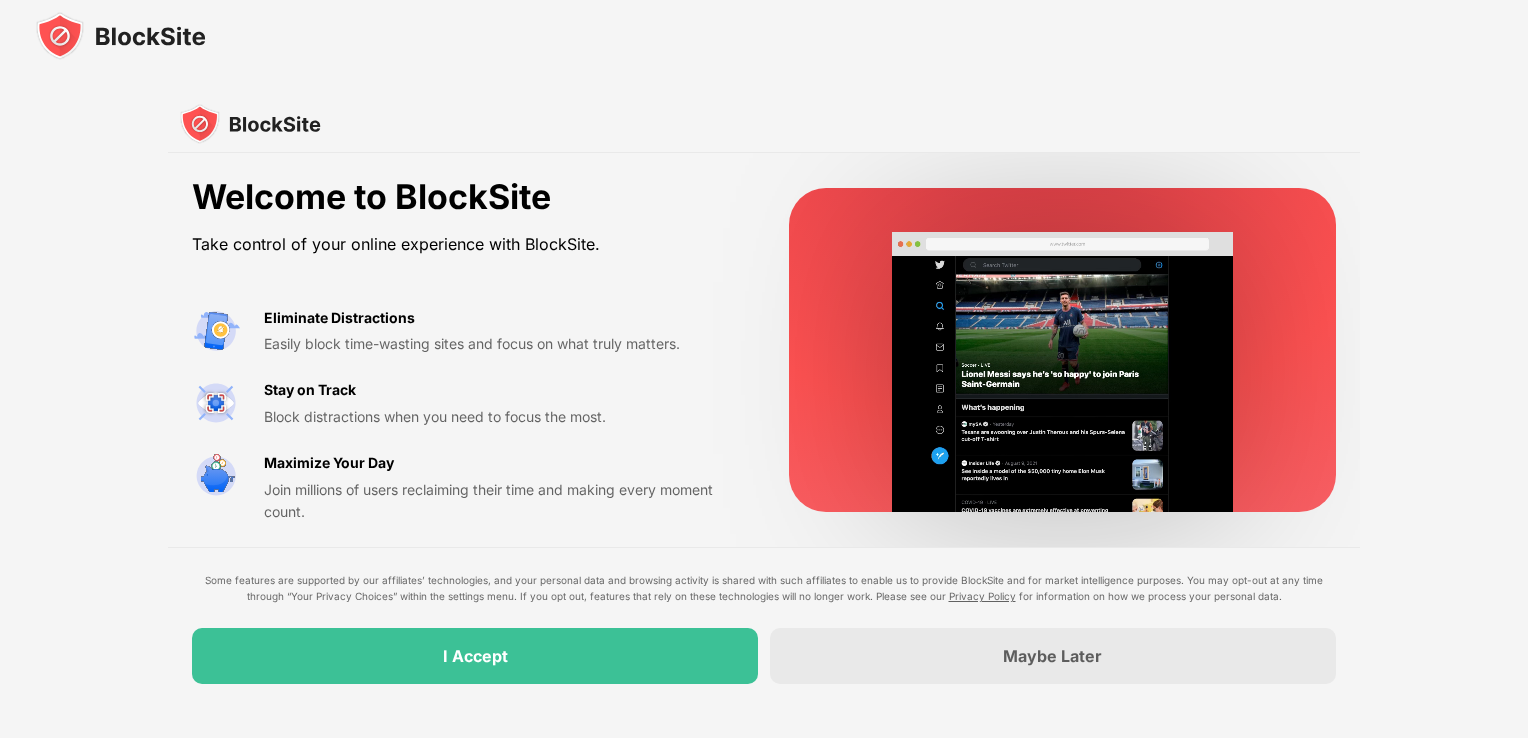 scroll, scrollTop: 0, scrollLeft: 0, axis: both 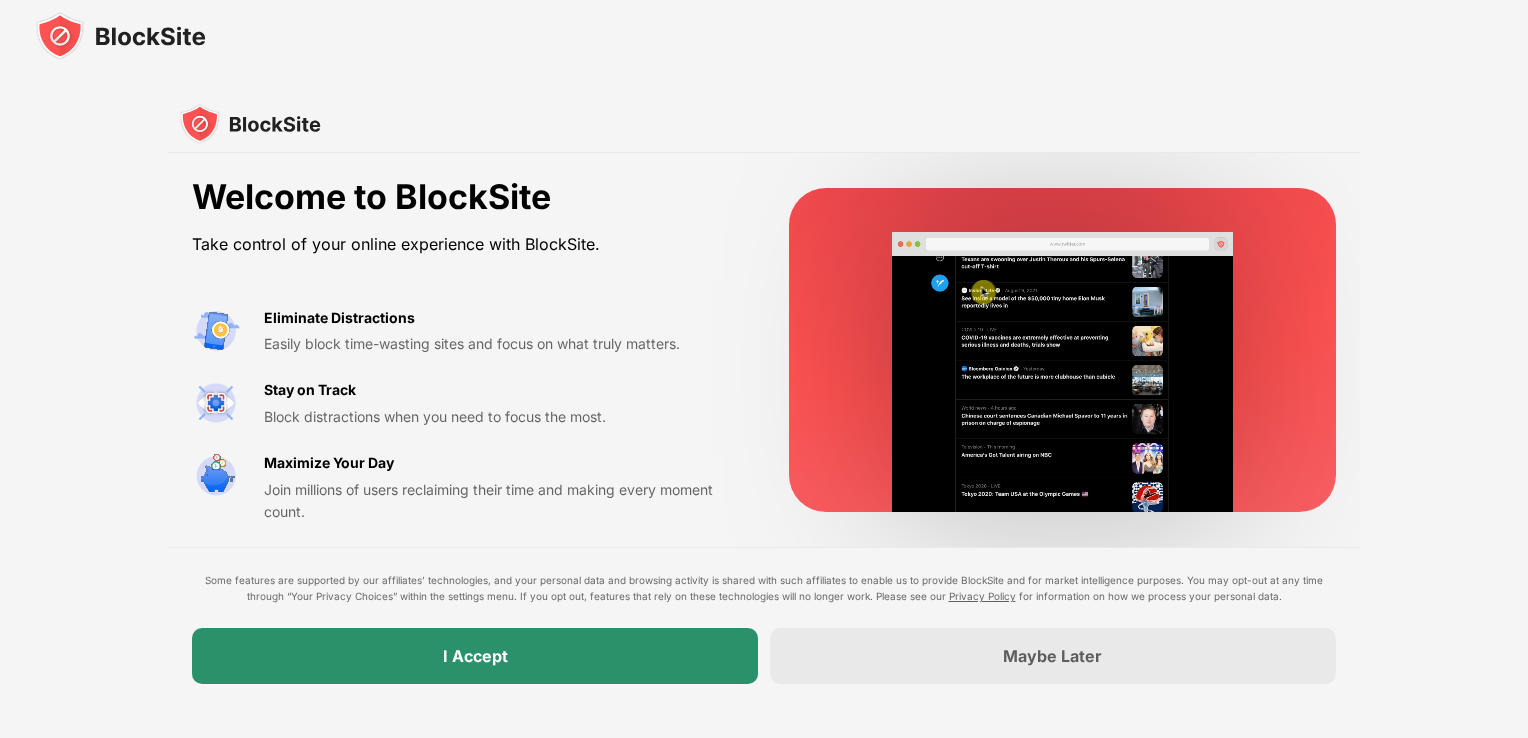 click on "I Accept" at bounding box center [475, 656] 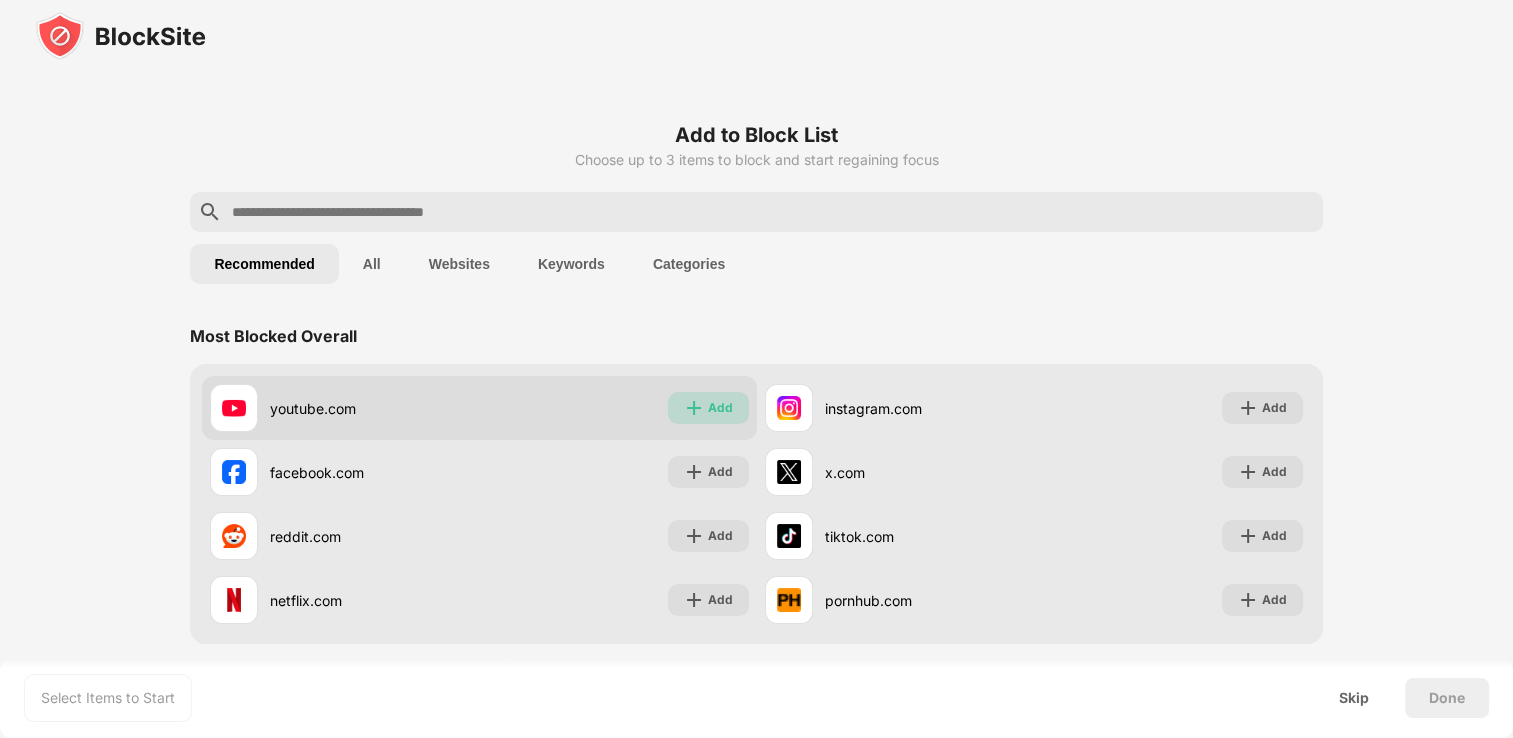 click at bounding box center [694, 408] 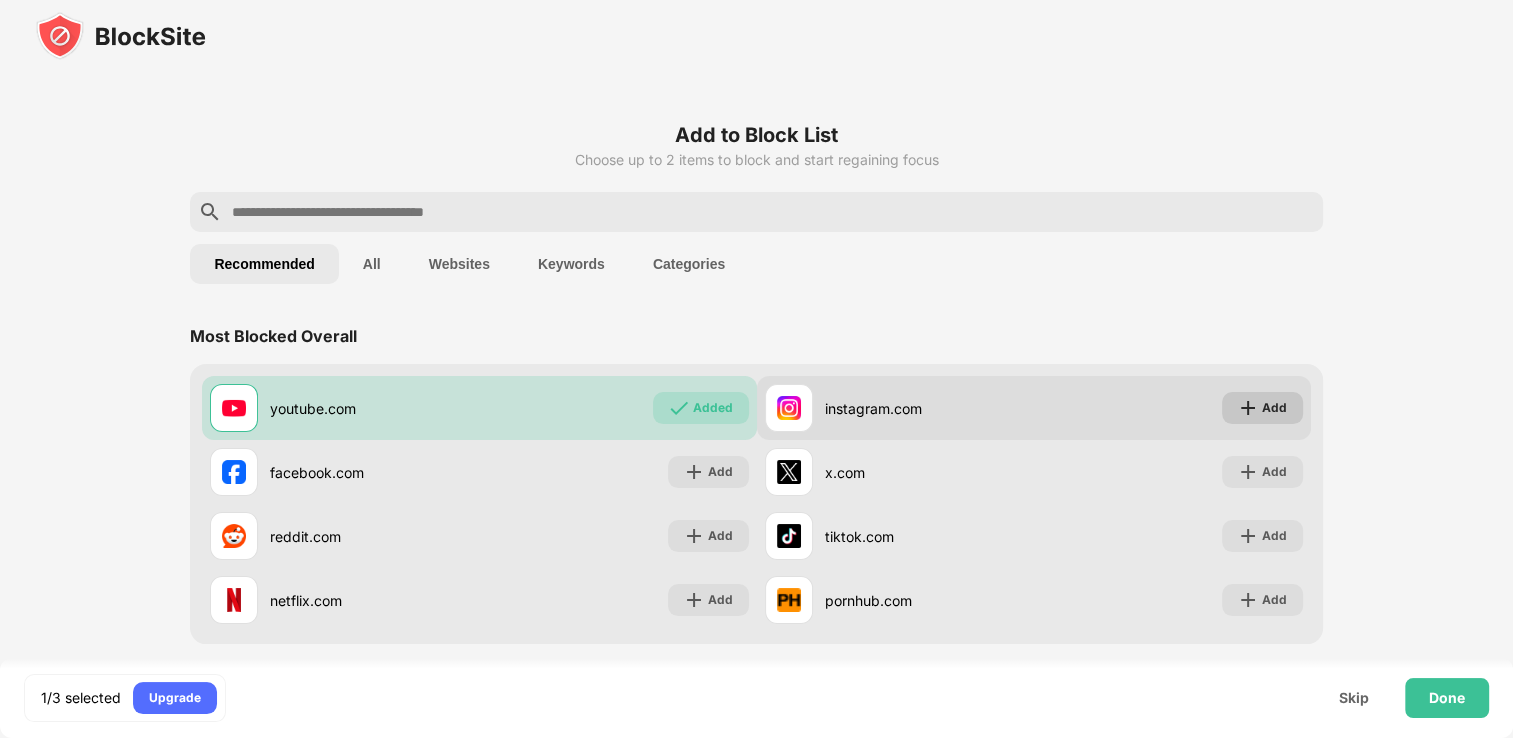click at bounding box center [1248, 408] 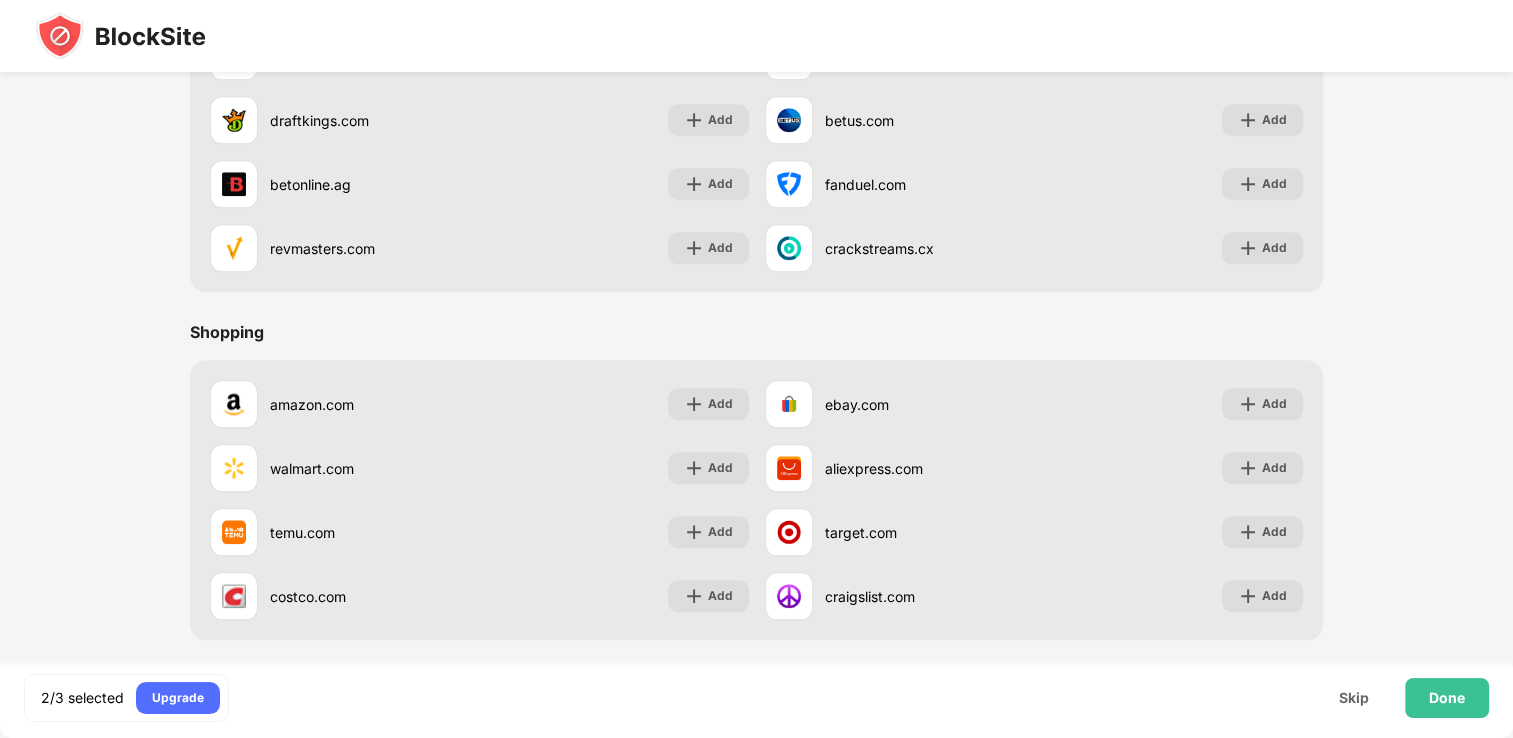 scroll, scrollTop: 2117, scrollLeft: 0, axis: vertical 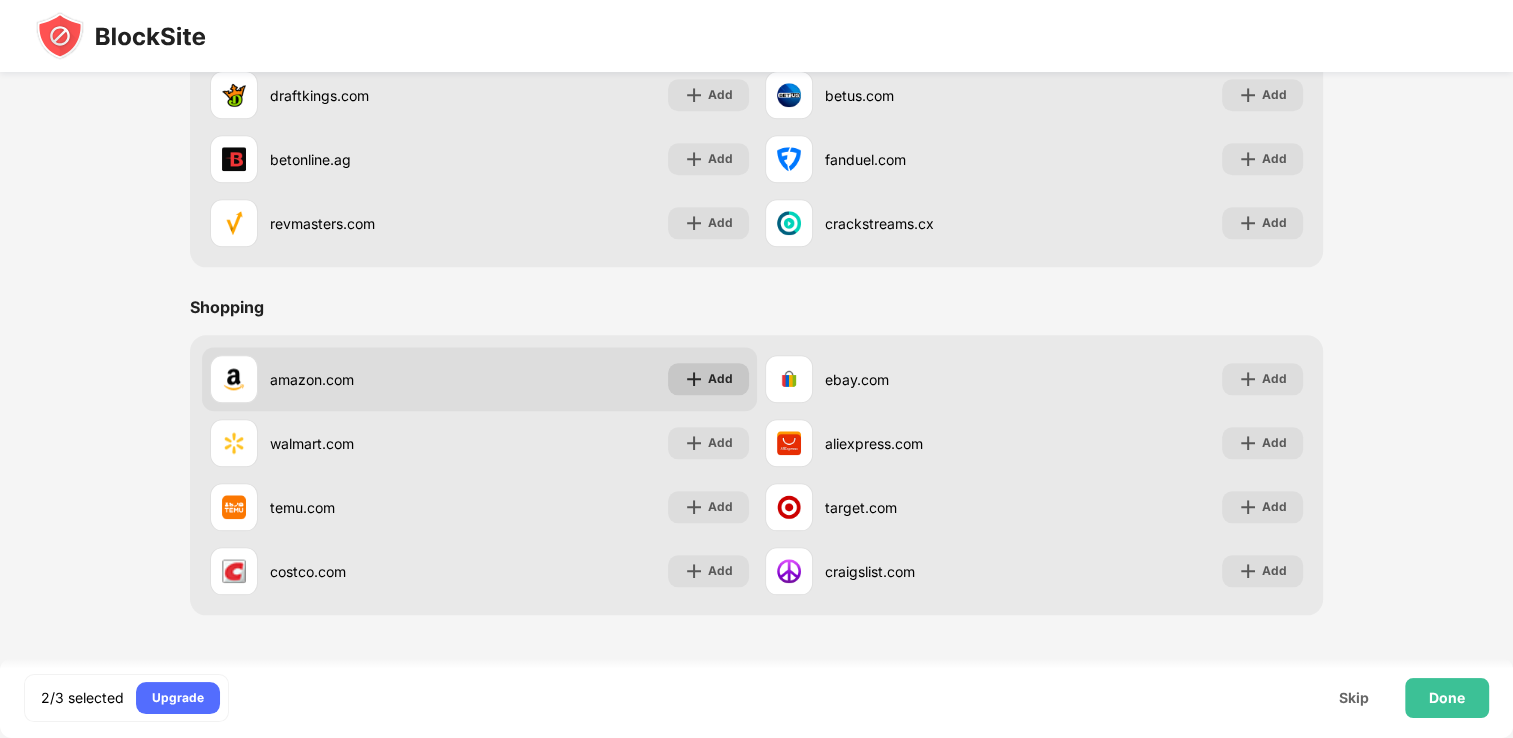 click on "Add" at bounding box center (720, 379) 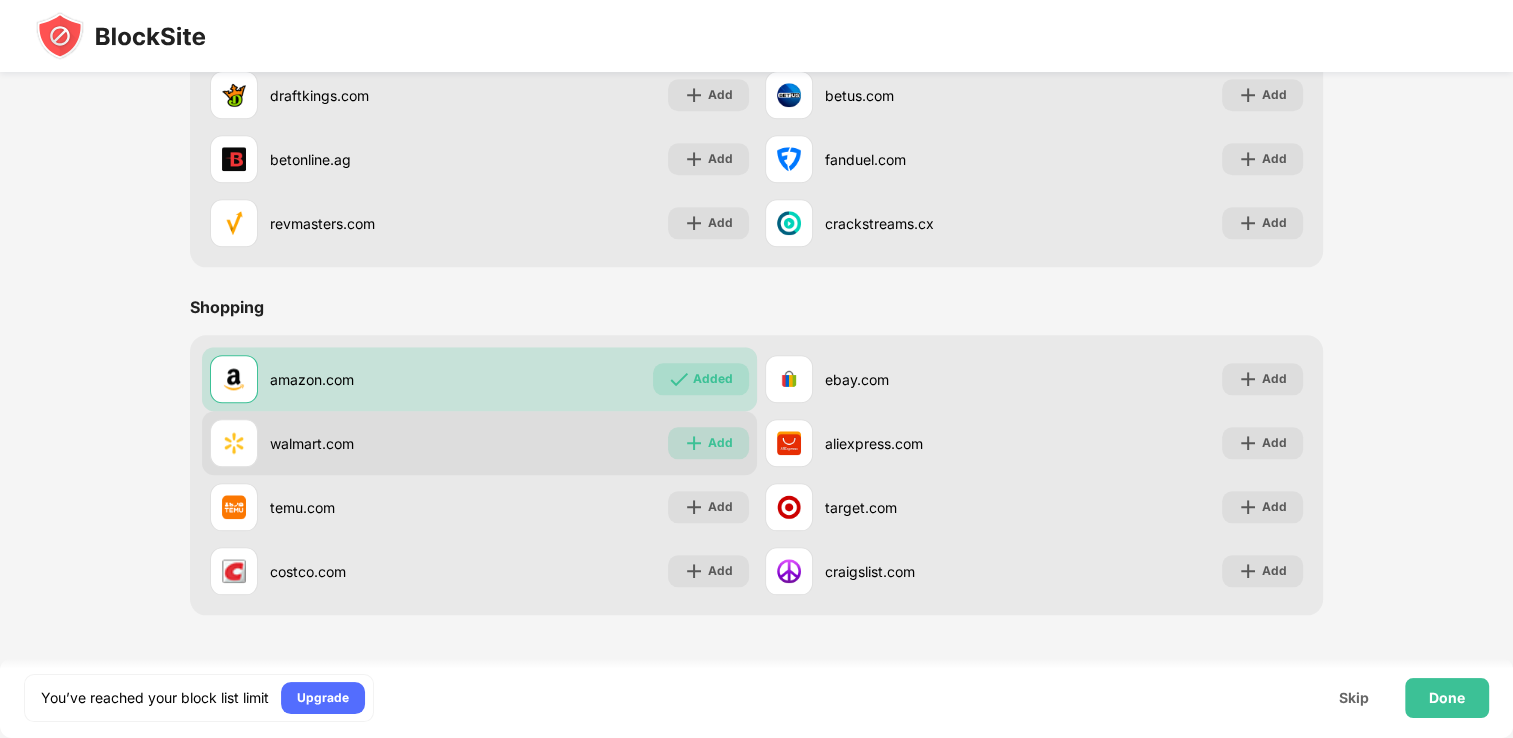 click on "Add" at bounding box center (720, 443) 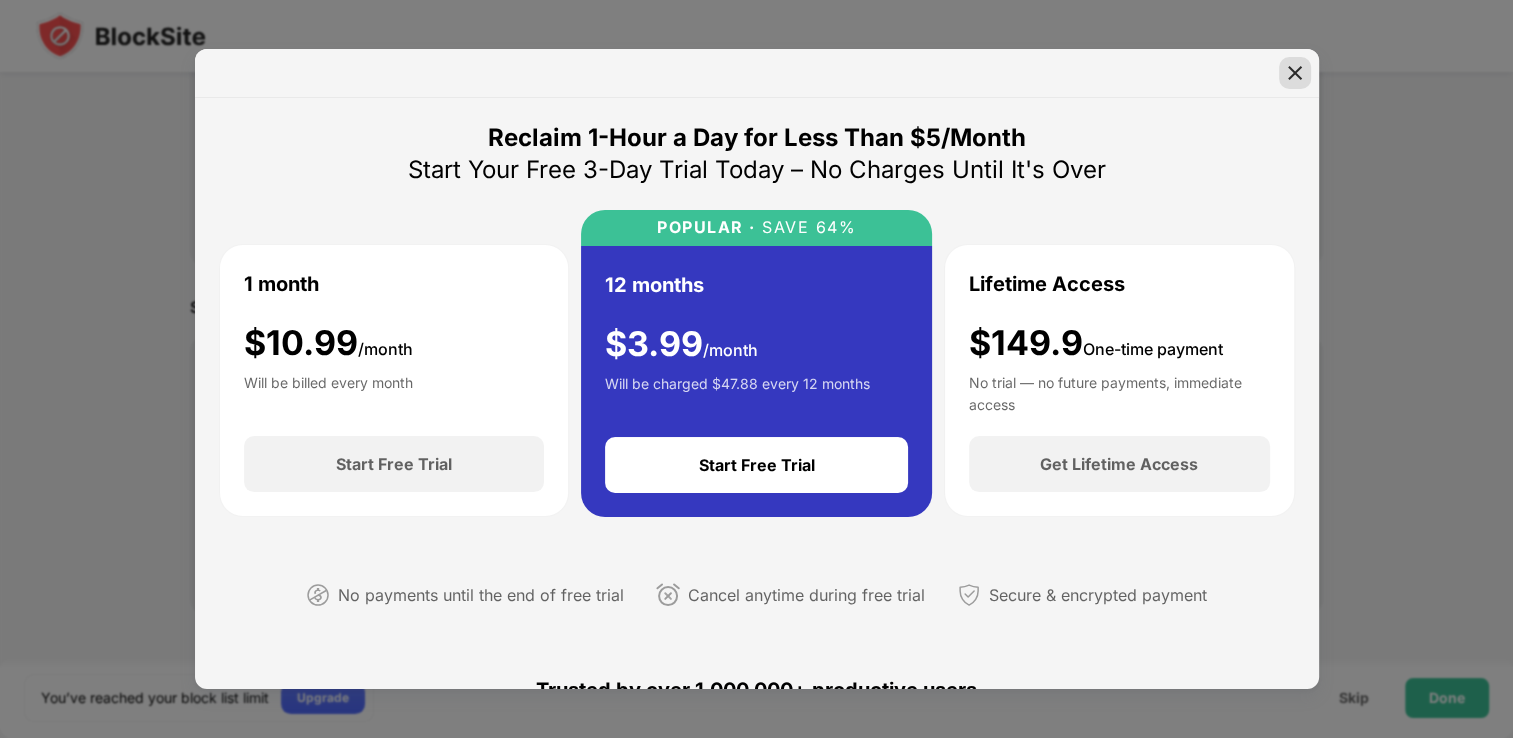 click at bounding box center [1295, 73] 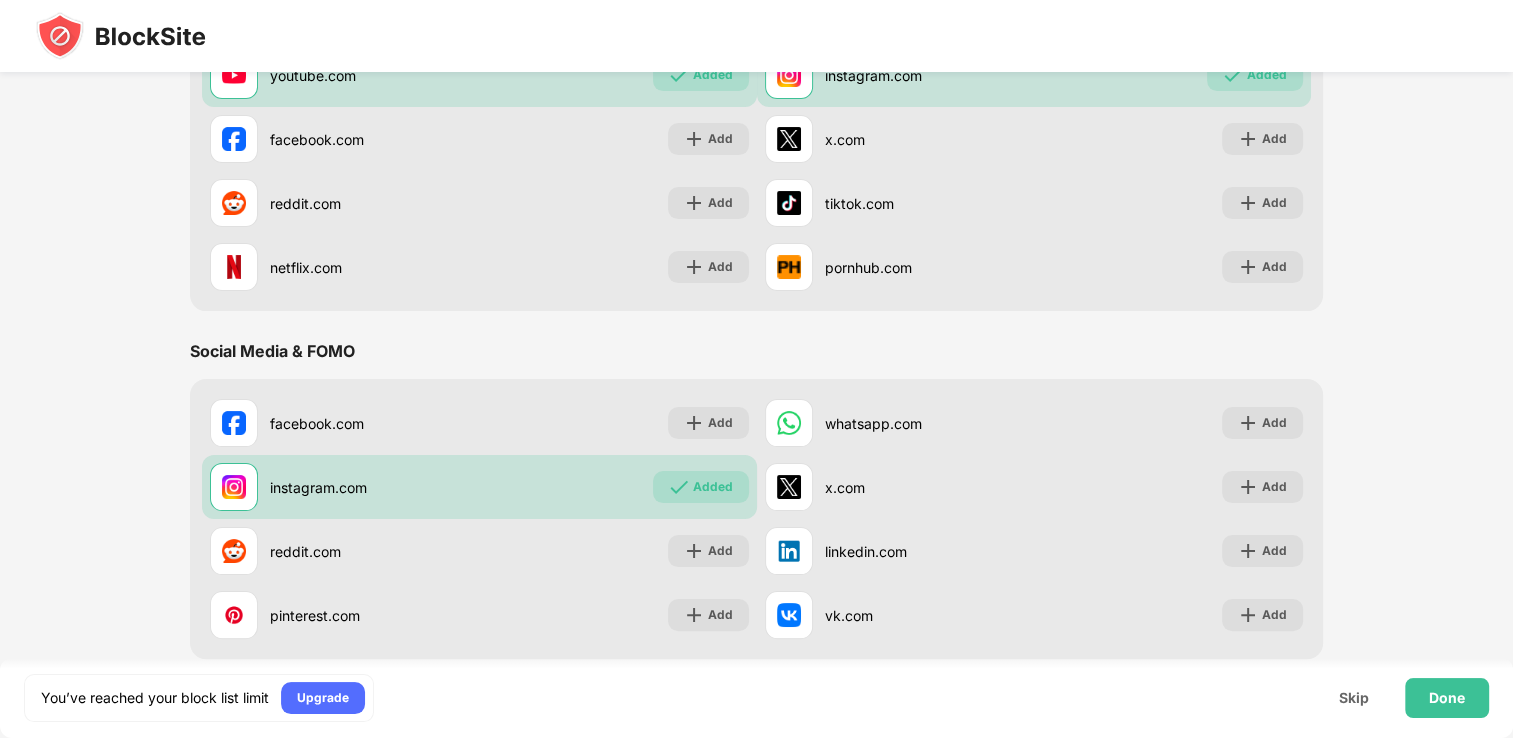 scroll, scrollTop: 292, scrollLeft: 0, axis: vertical 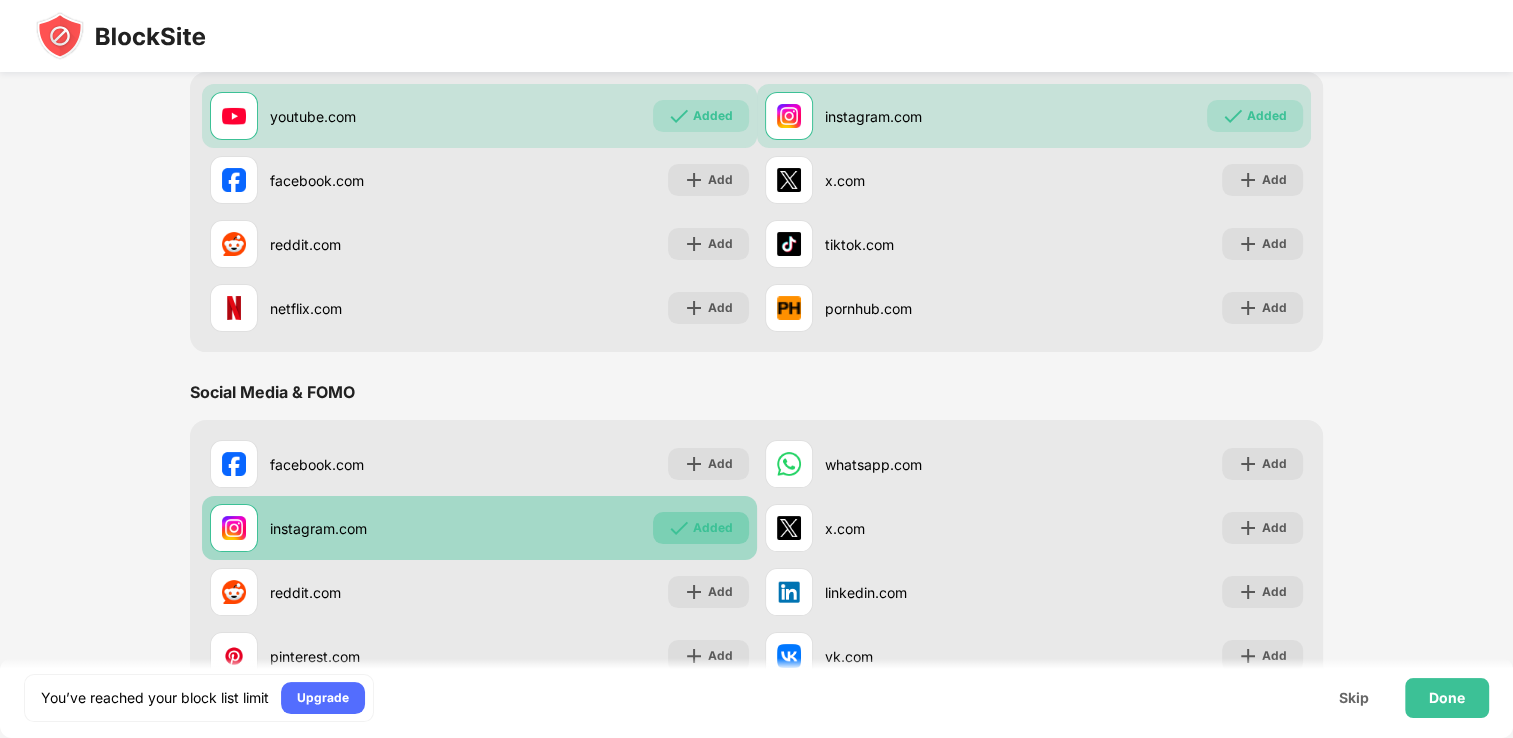 click on "Added" at bounding box center [713, 528] 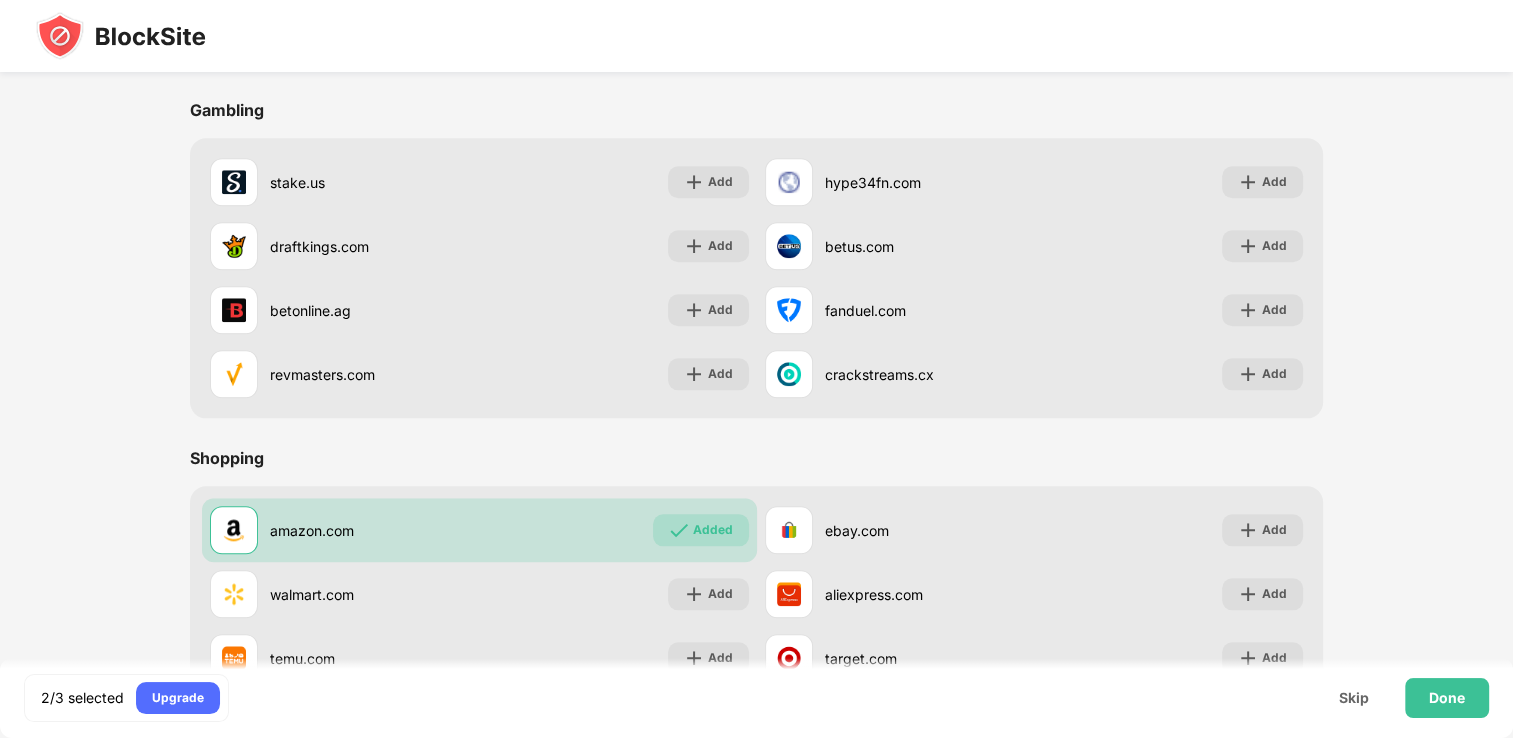 scroll, scrollTop: 2117, scrollLeft: 0, axis: vertical 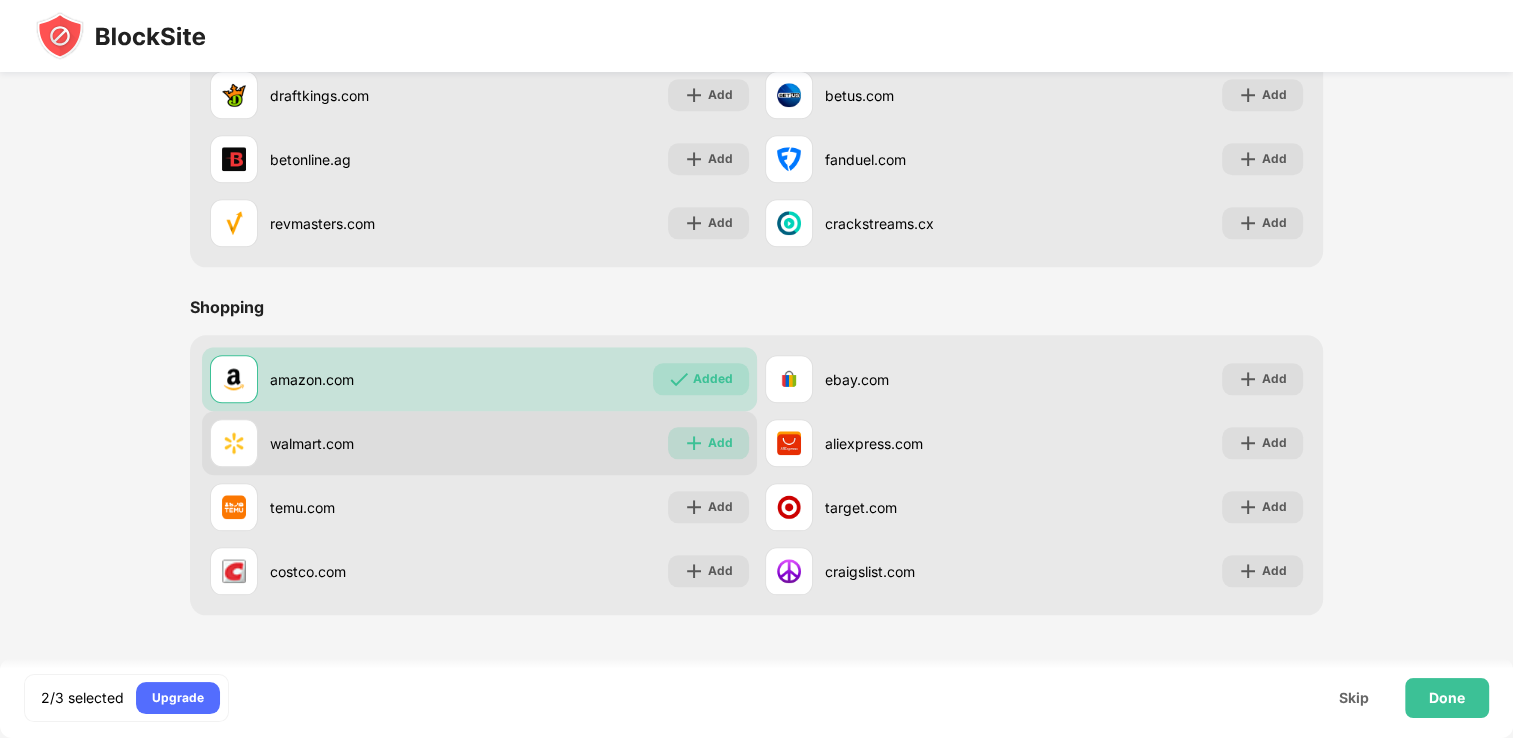 click on "Add" at bounding box center (720, 443) 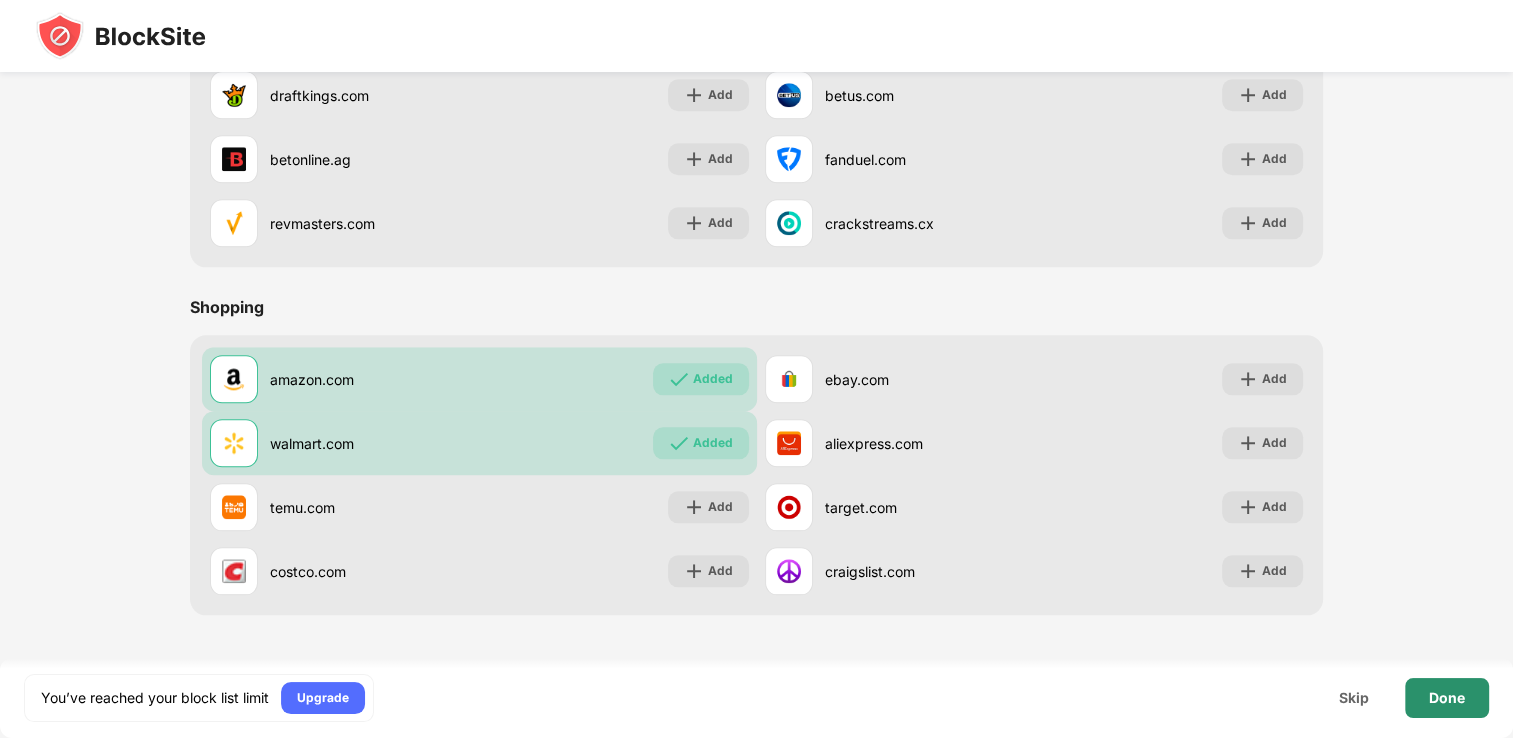 click on "Done" at bounding box center (1447, 698) 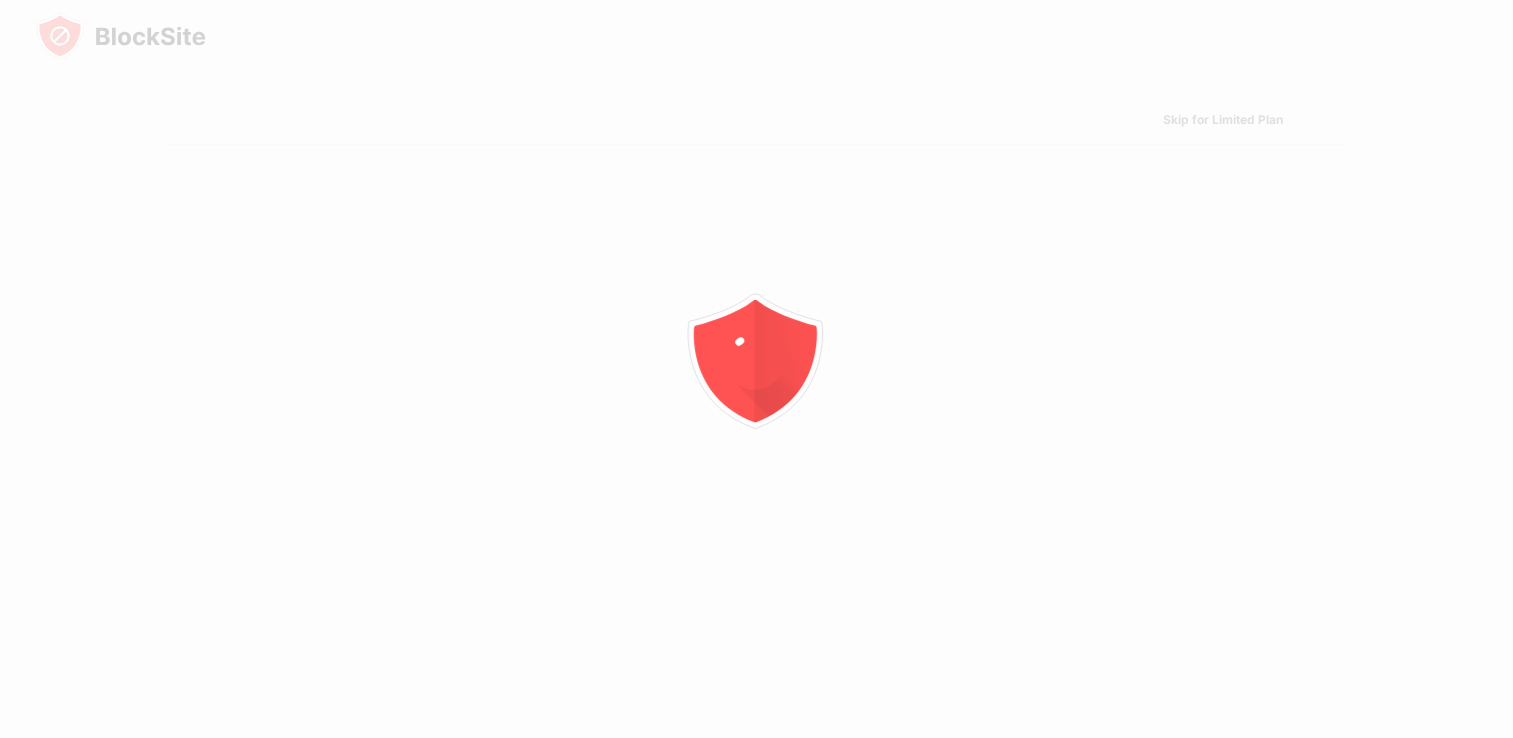 scroll, scrollTop: 0, scrollLeft: 0, axis: both 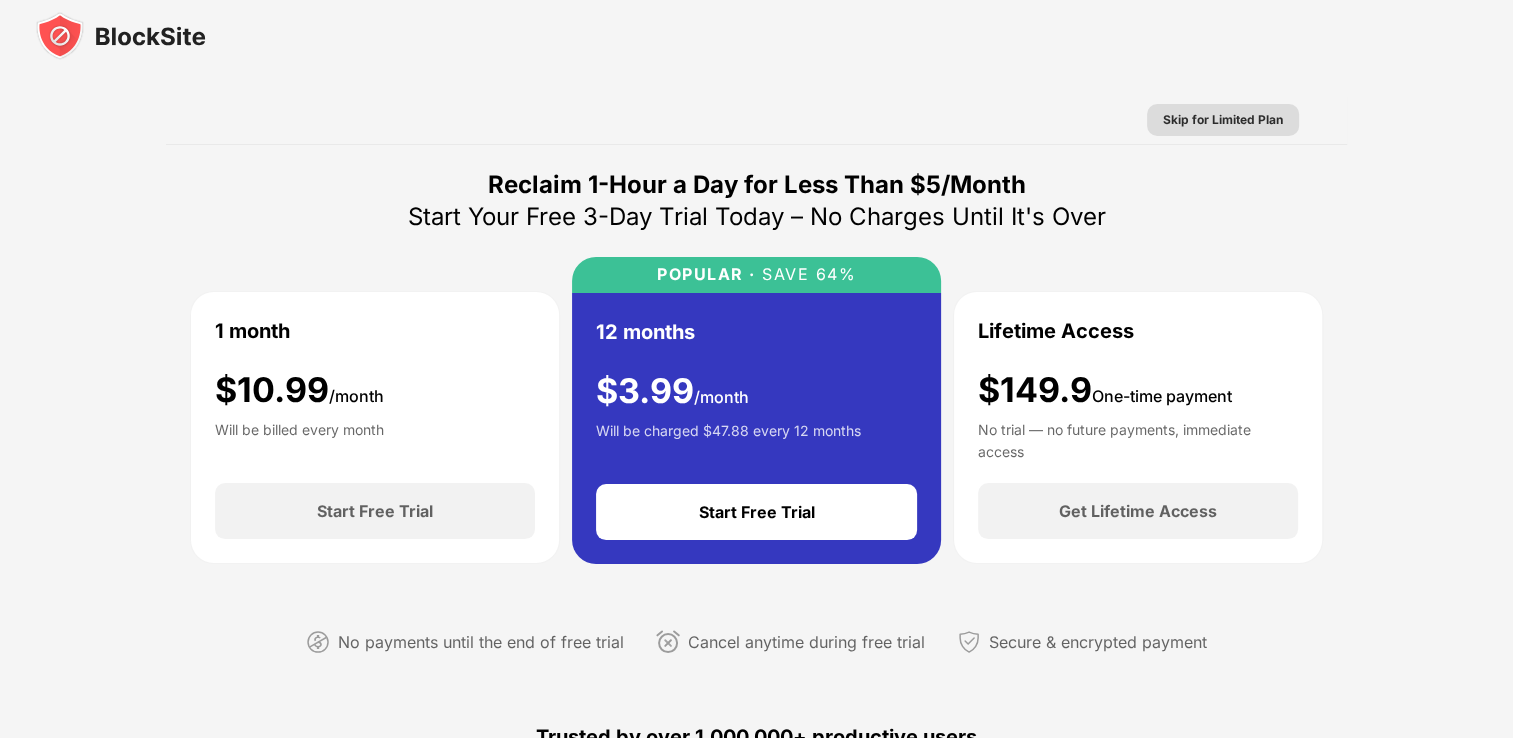 click on "Skip for Limited Plan" at bounding box center [1223, 120] 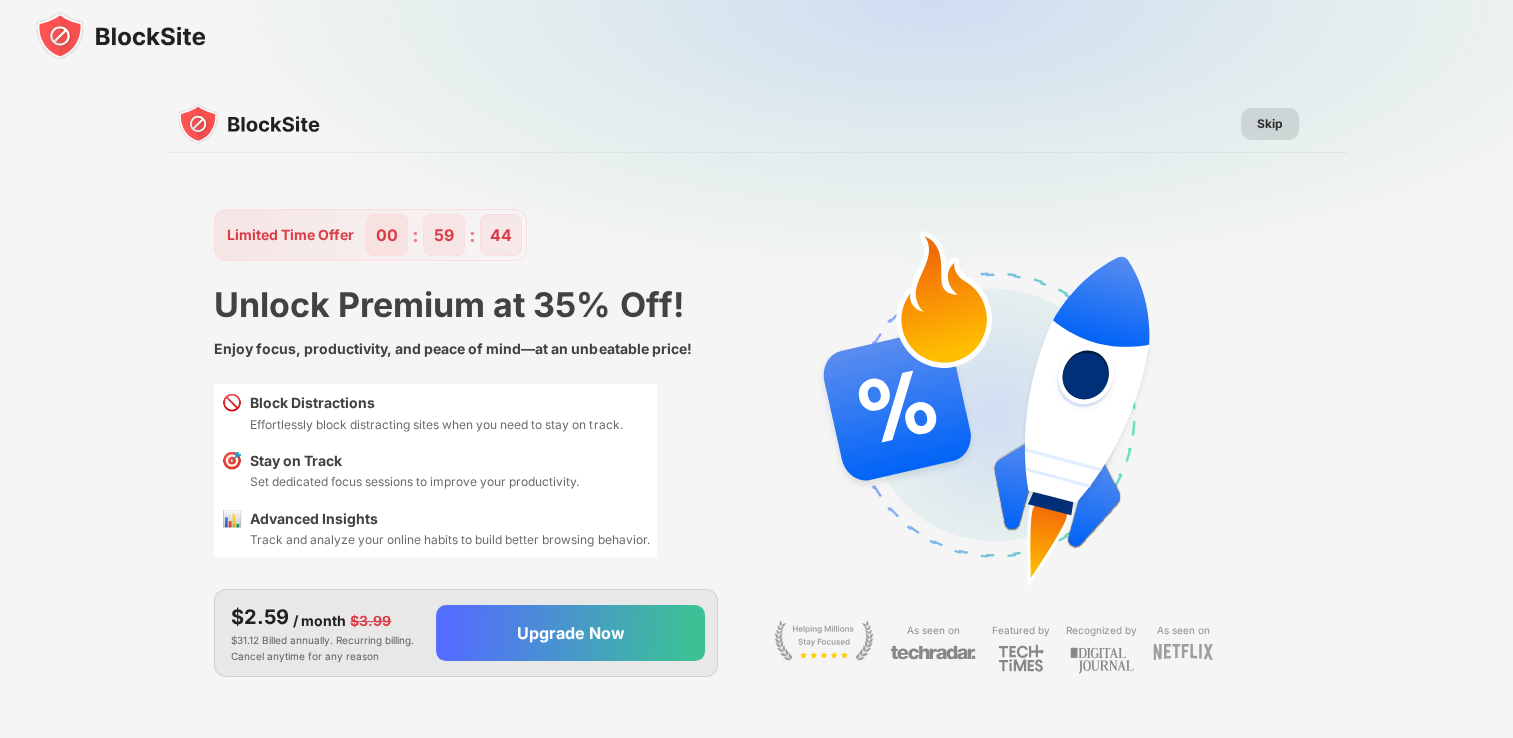 click on "Skip" at bounding box center [1270, 124] 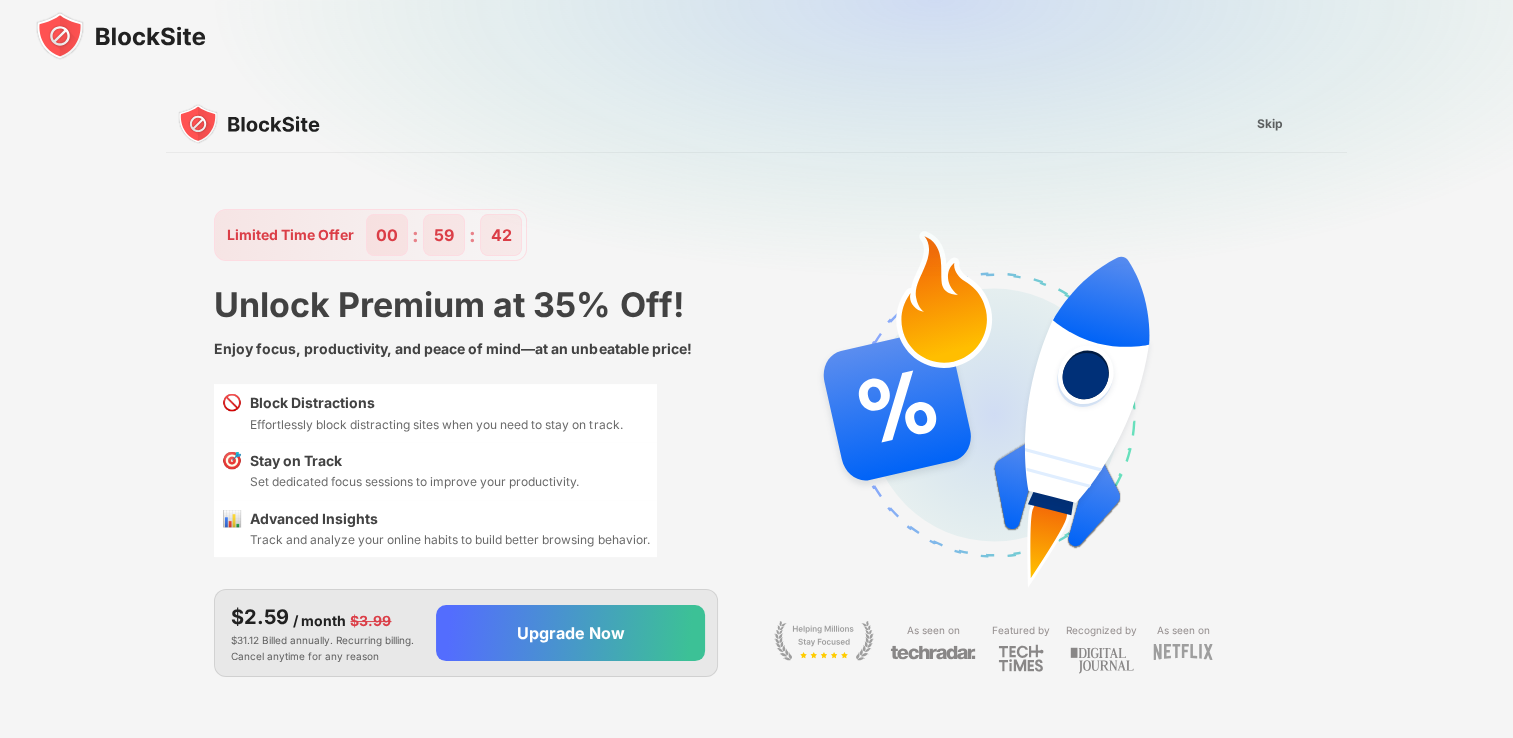 click on "Skip" at bounding box center [1270, 124] 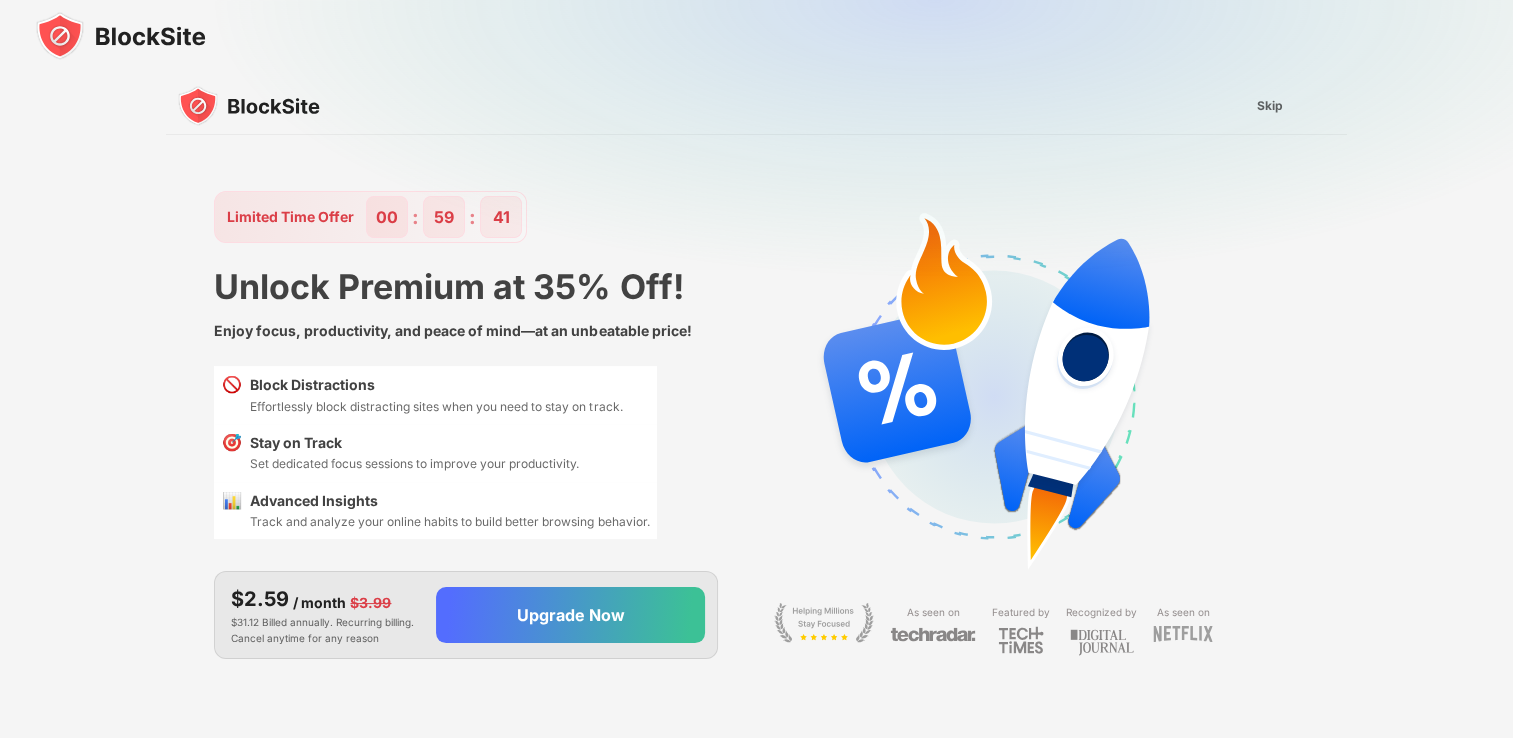 scroll, scrollTop: 0, scrollLeft: 0, axis: both 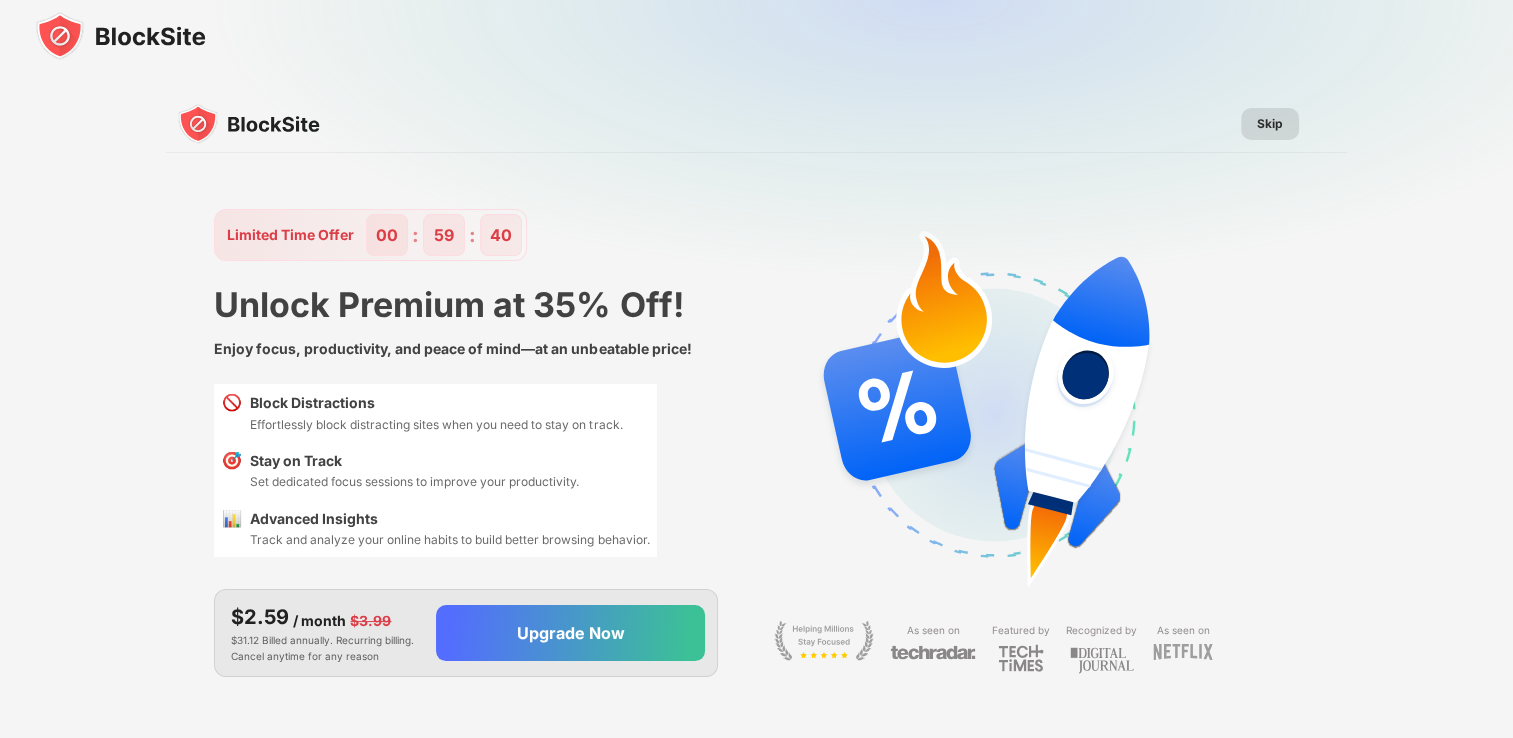 click on "Skip" at bounding box center (1270, 124) 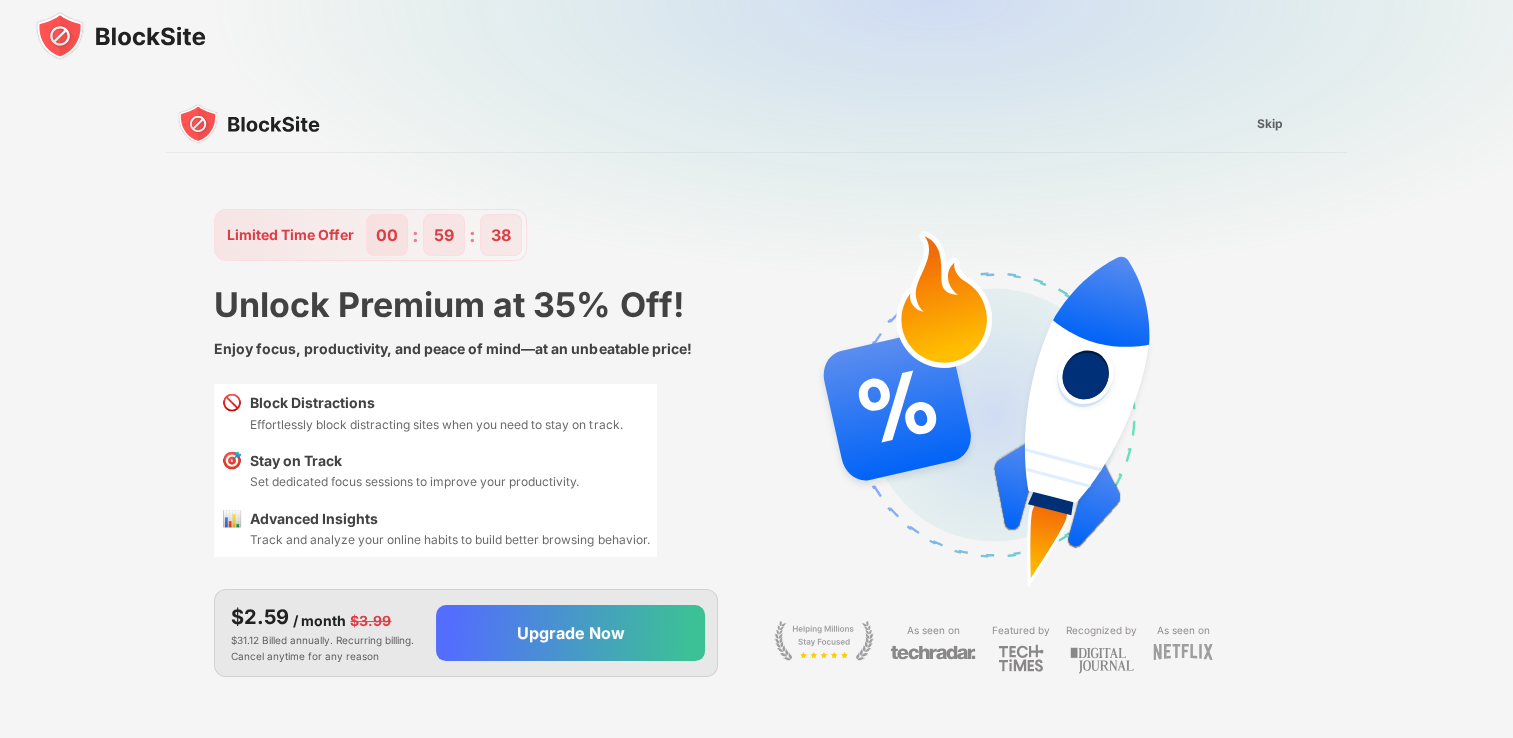 click on "Skip" at bounding box center (1270, 124) 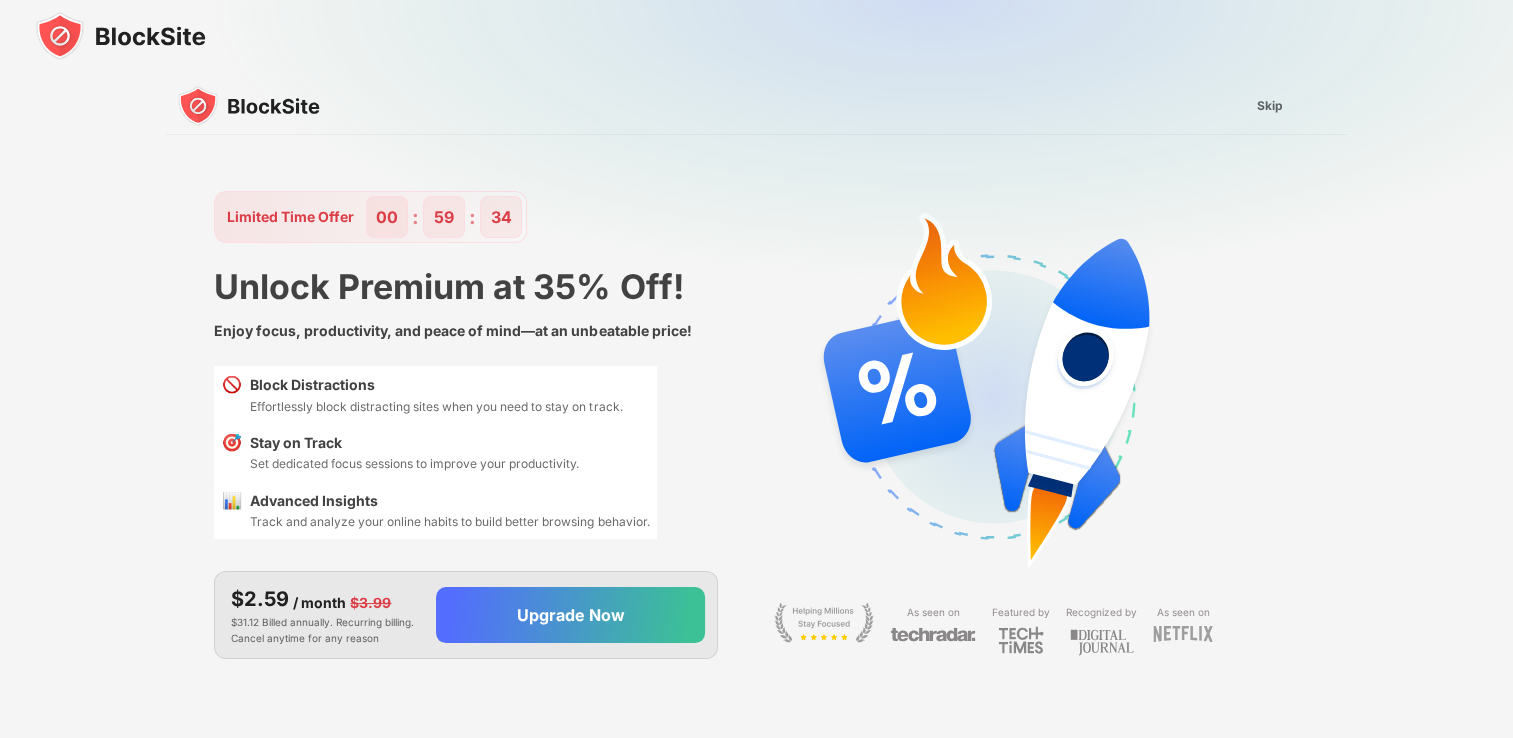 scroll, scrollTop: 0, scrollLeft: 0, axis: both 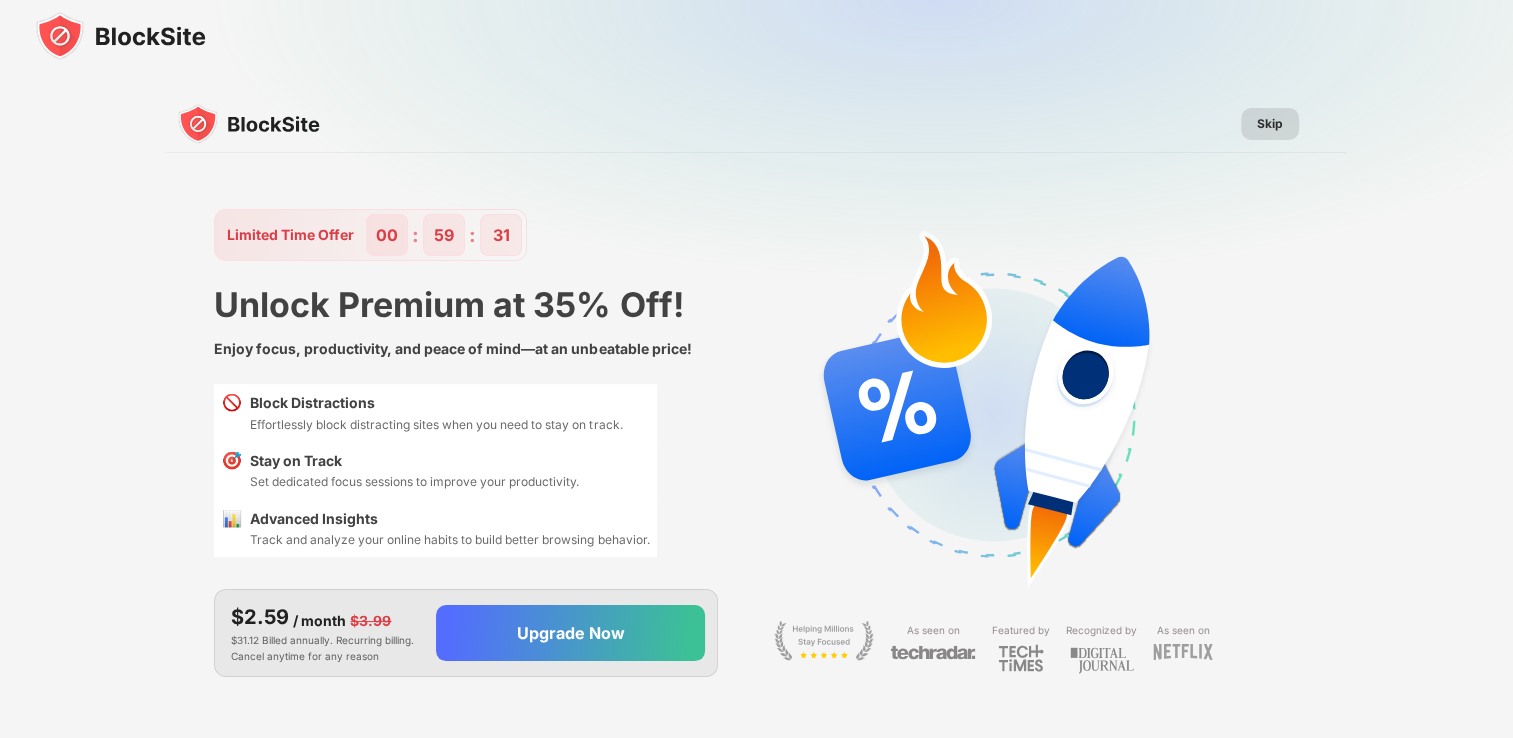 click on "Skip" at bounding box center [1270, 124] 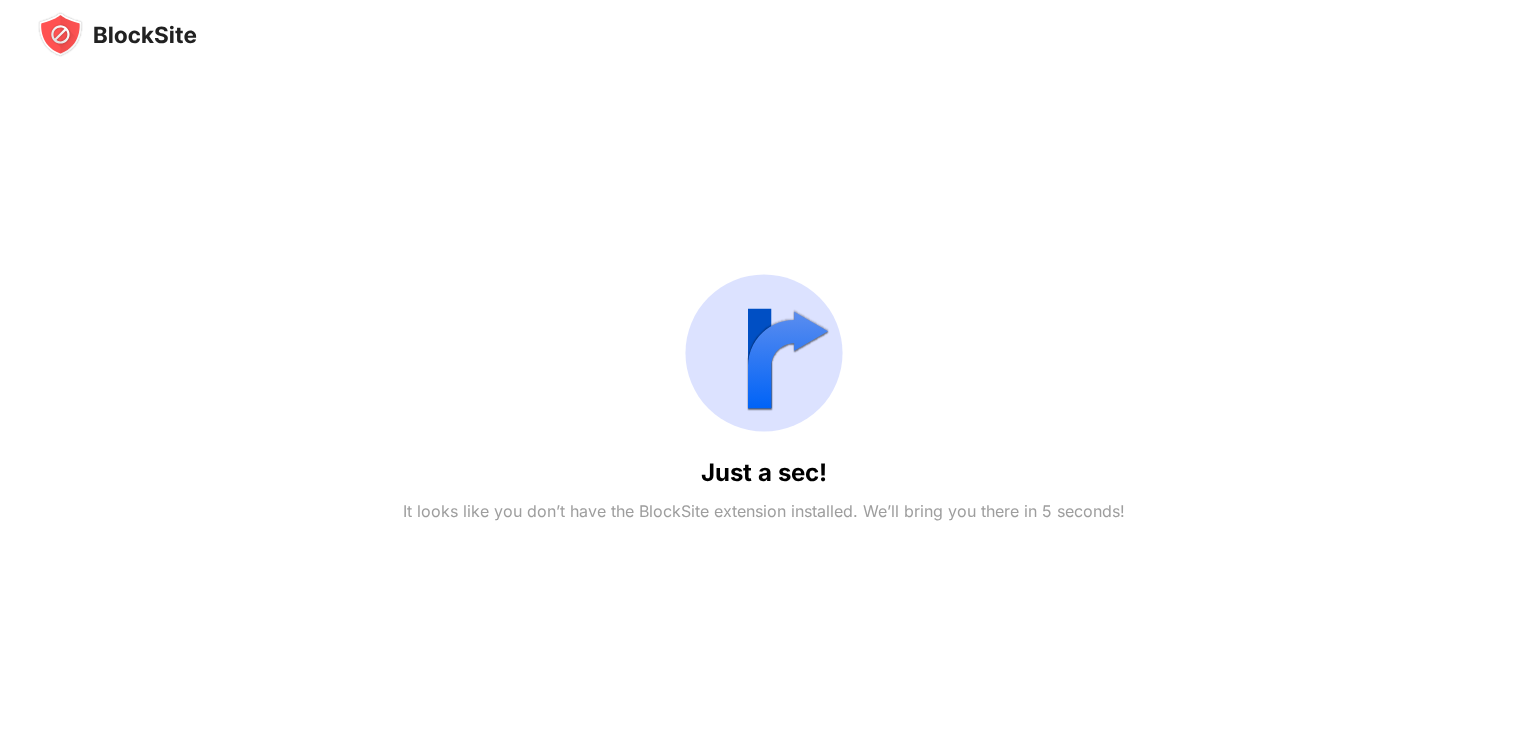 scroll, scrollTop: 0, scrollLeft: 0, axis: both 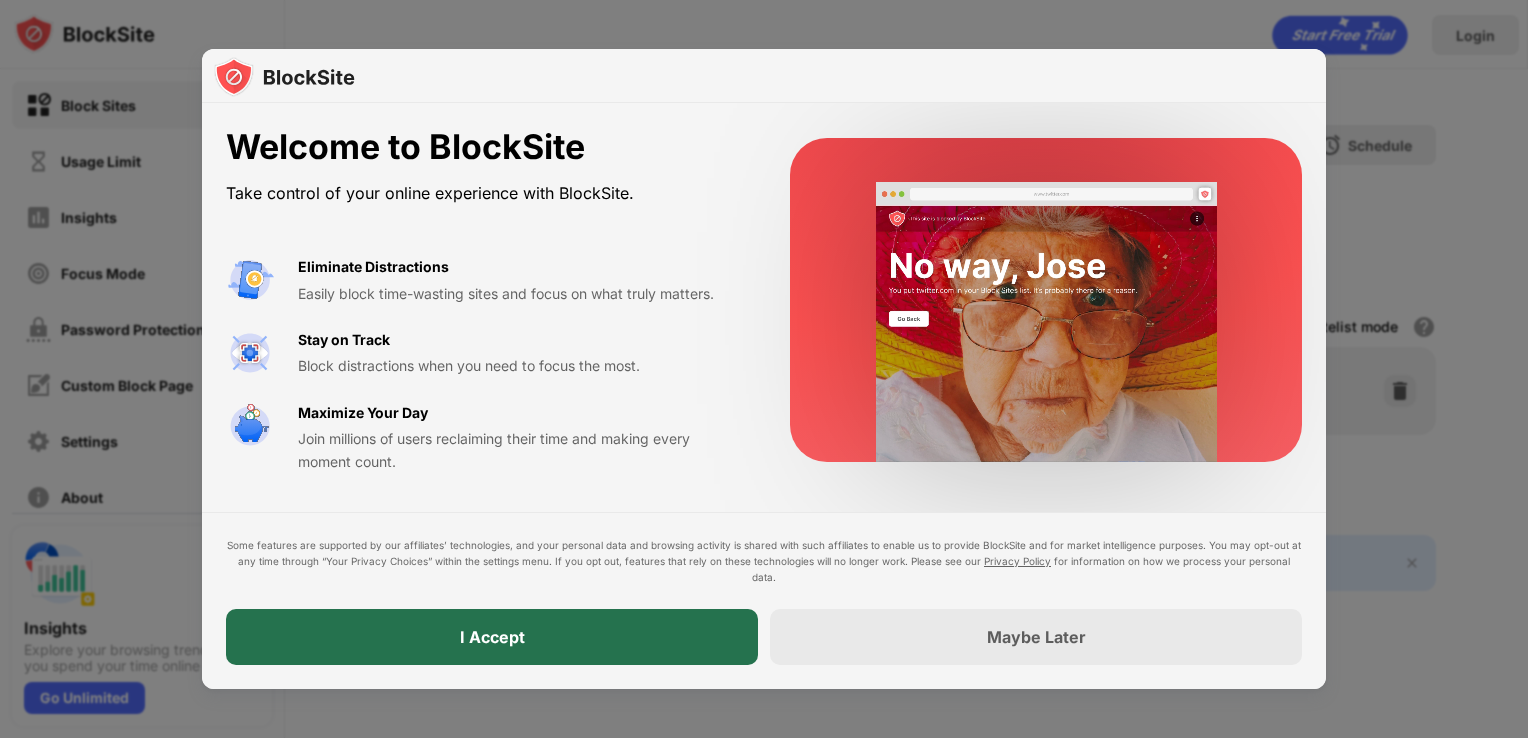 click on "I Accept" at bounding box center (492, 637) 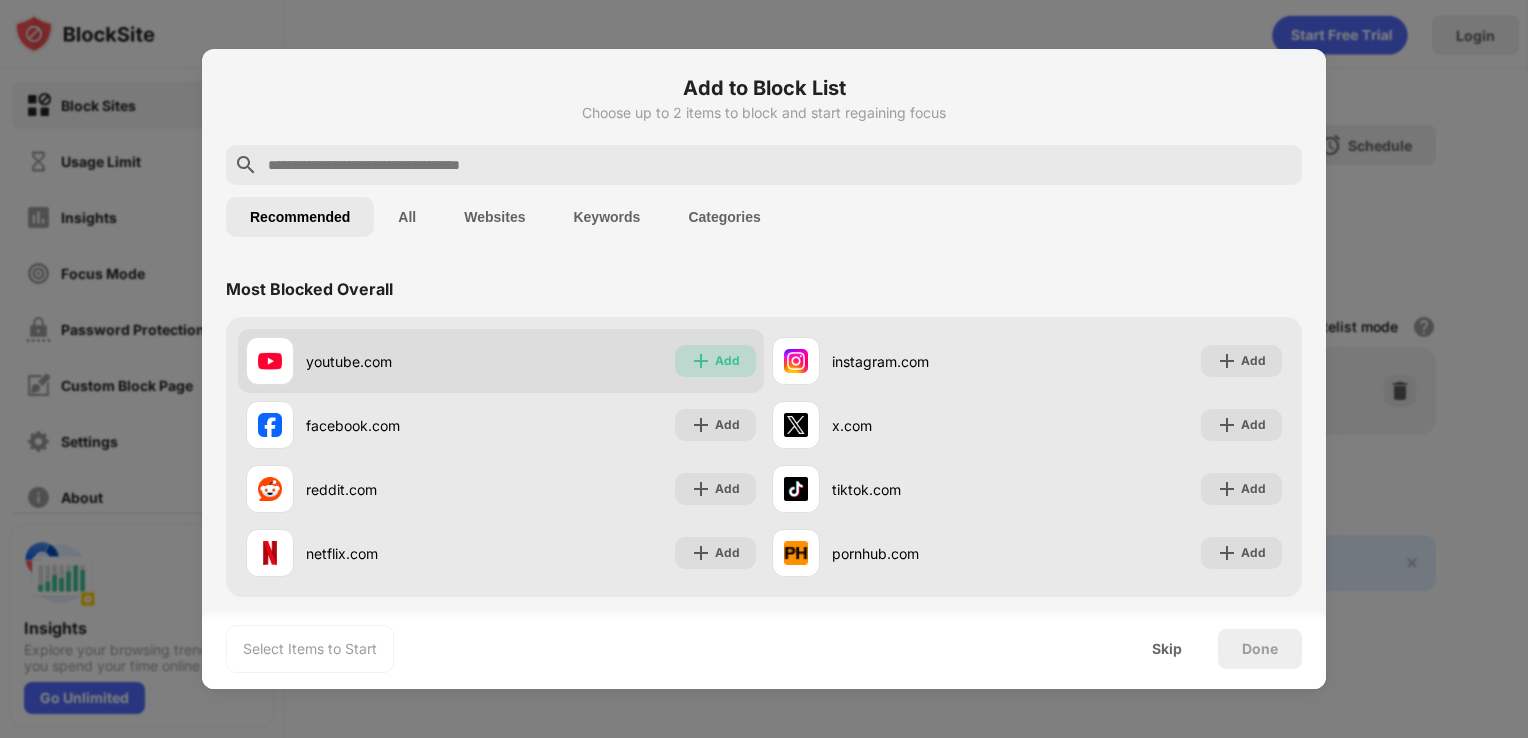 click on "Add" at bounding box center [727, 361] 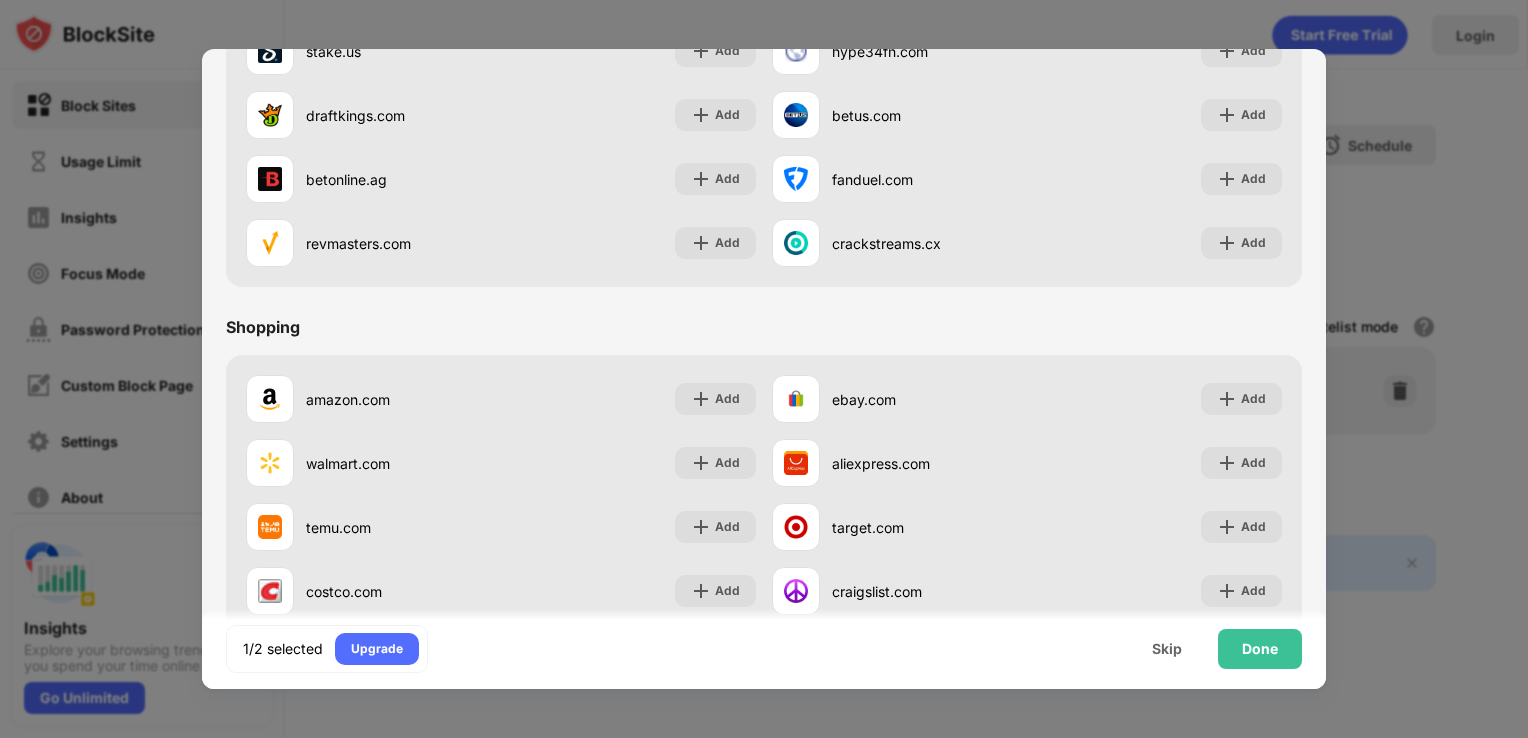 scroll, scrollTop: 2096, scrollLeft: 0, axis: vertical 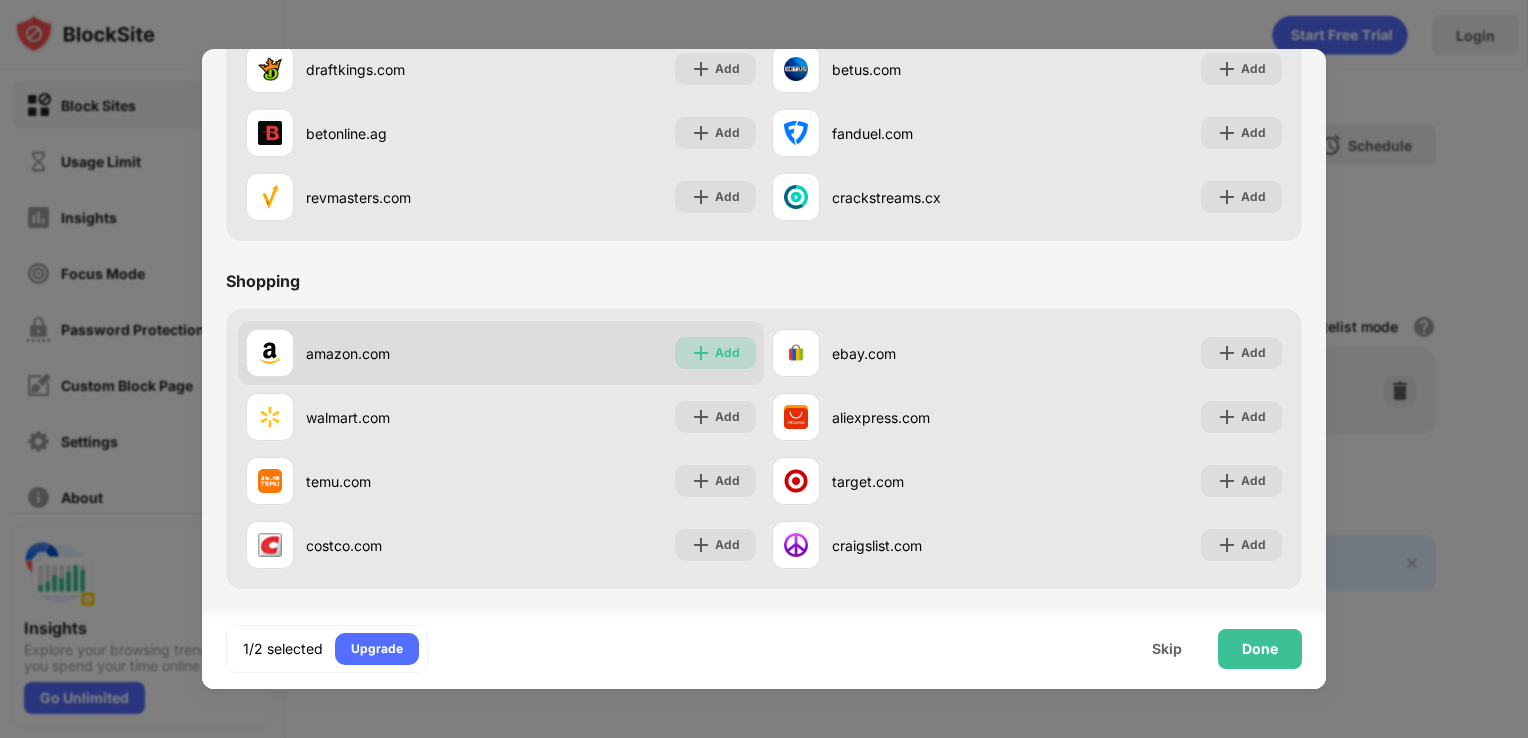 click on "Add" at bounding box center (727, 353) 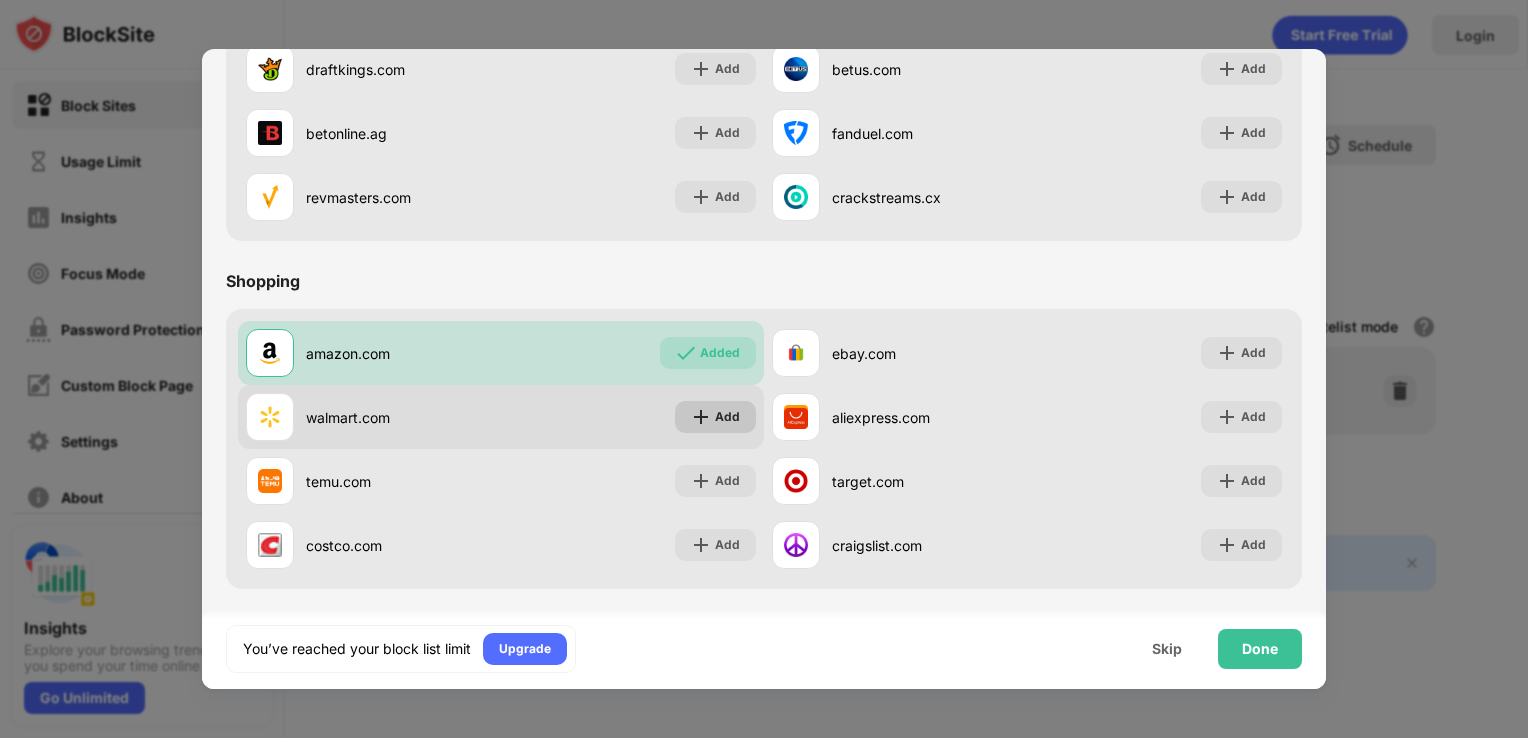 click on "Add" at bounding box center (727, 417) 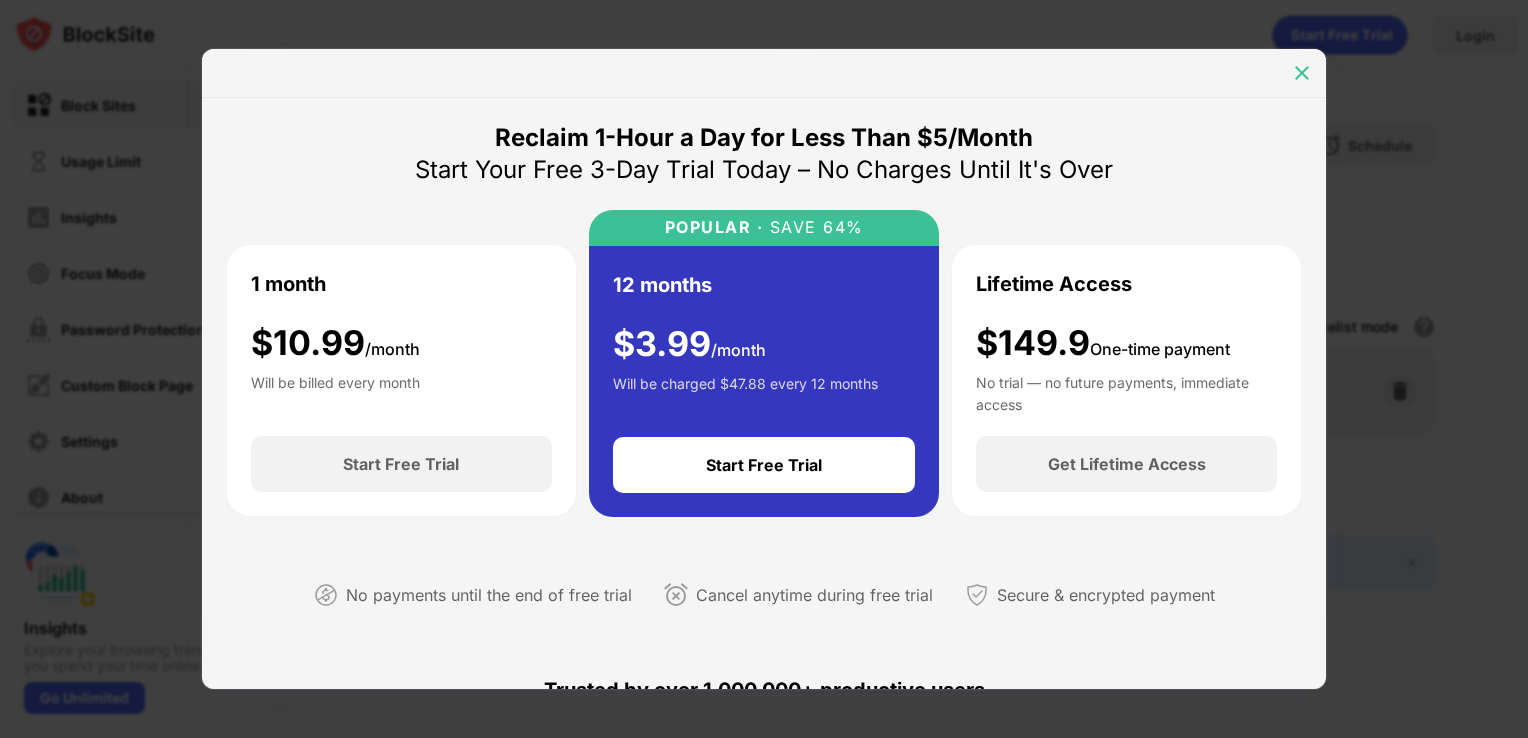 click at bounding box center [1302, 73] 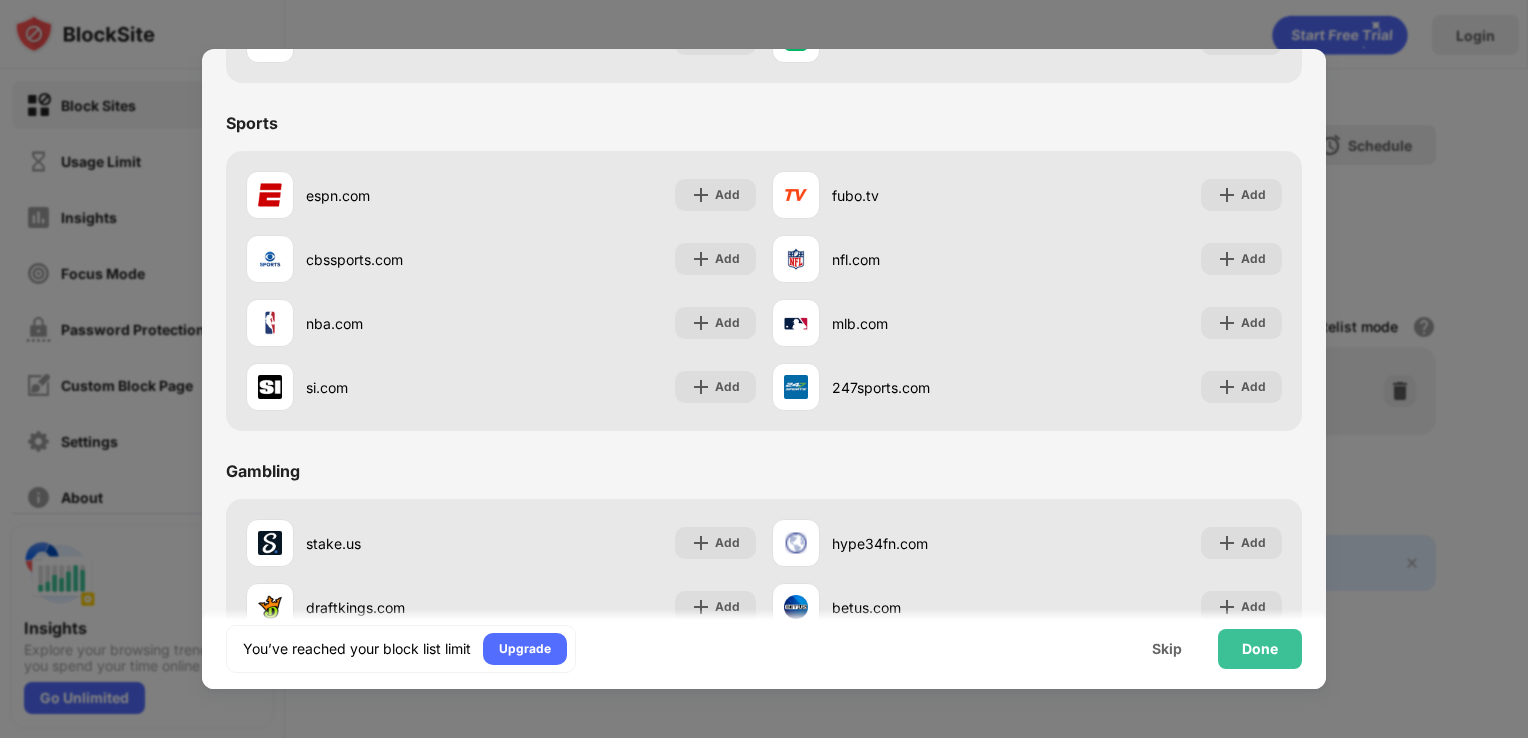 scroll, scrollTop: 1655, scrollLeft: 0, axis: vertical 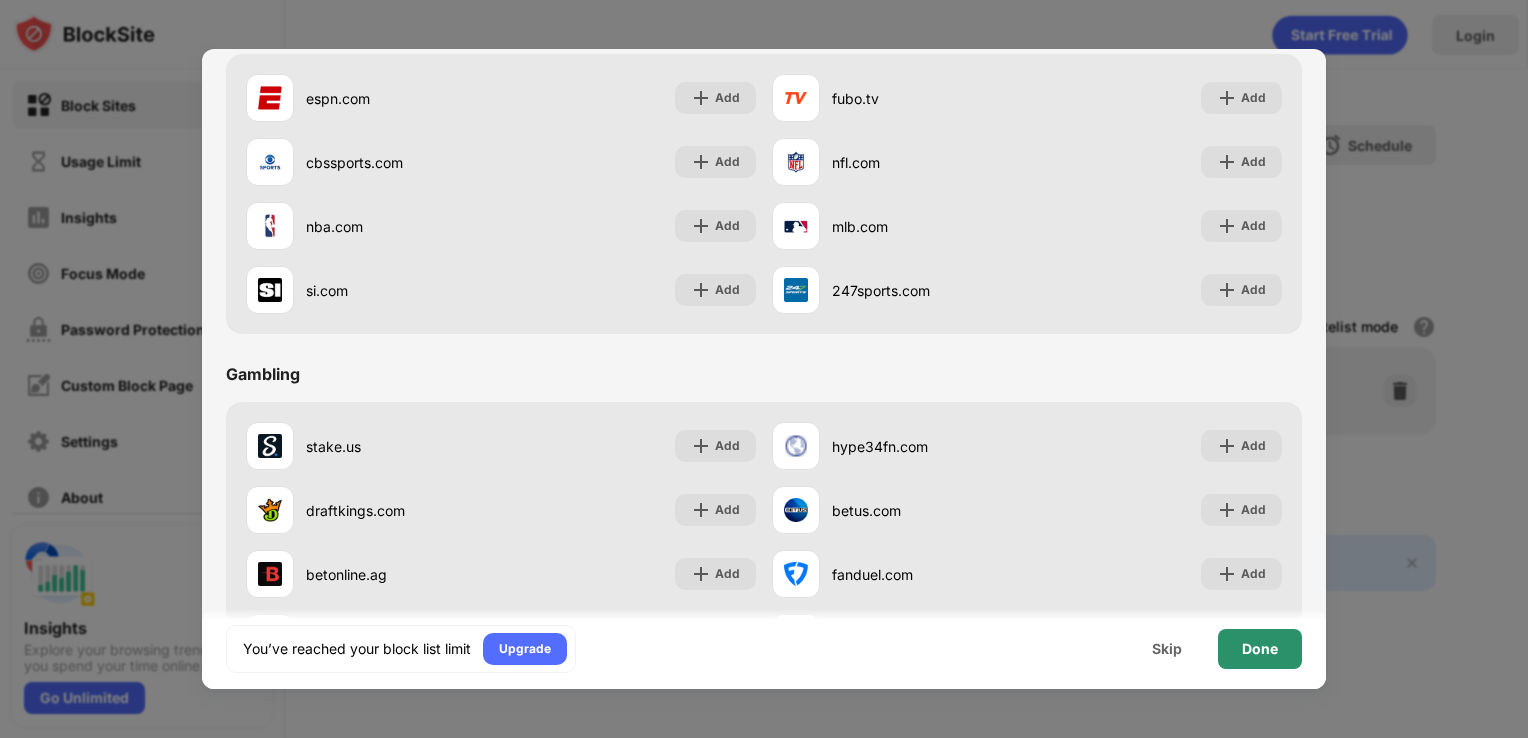click on "Done" at bounding box center [1260, 649] 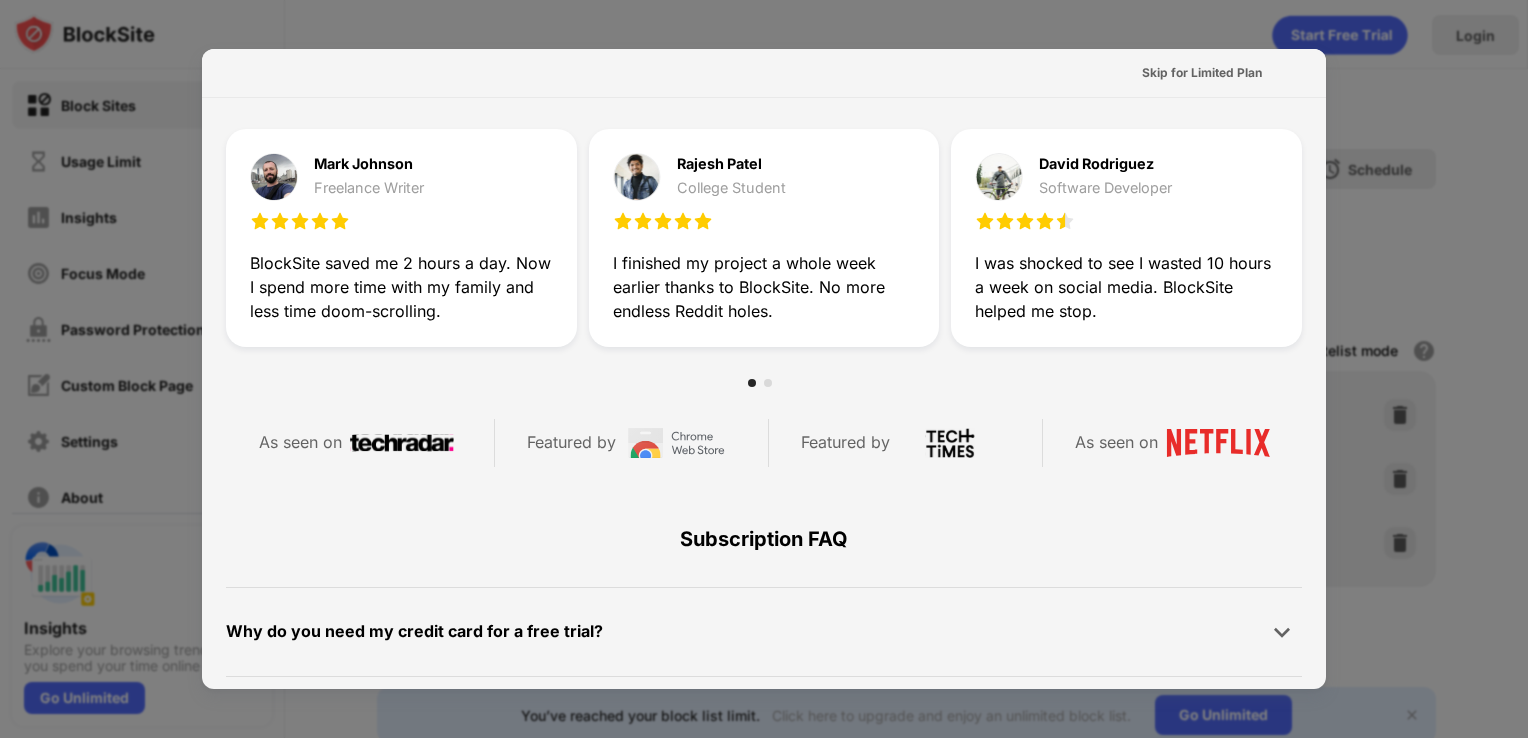 scroll, scrollTop: 0, scrollLeft: 0, axis: both 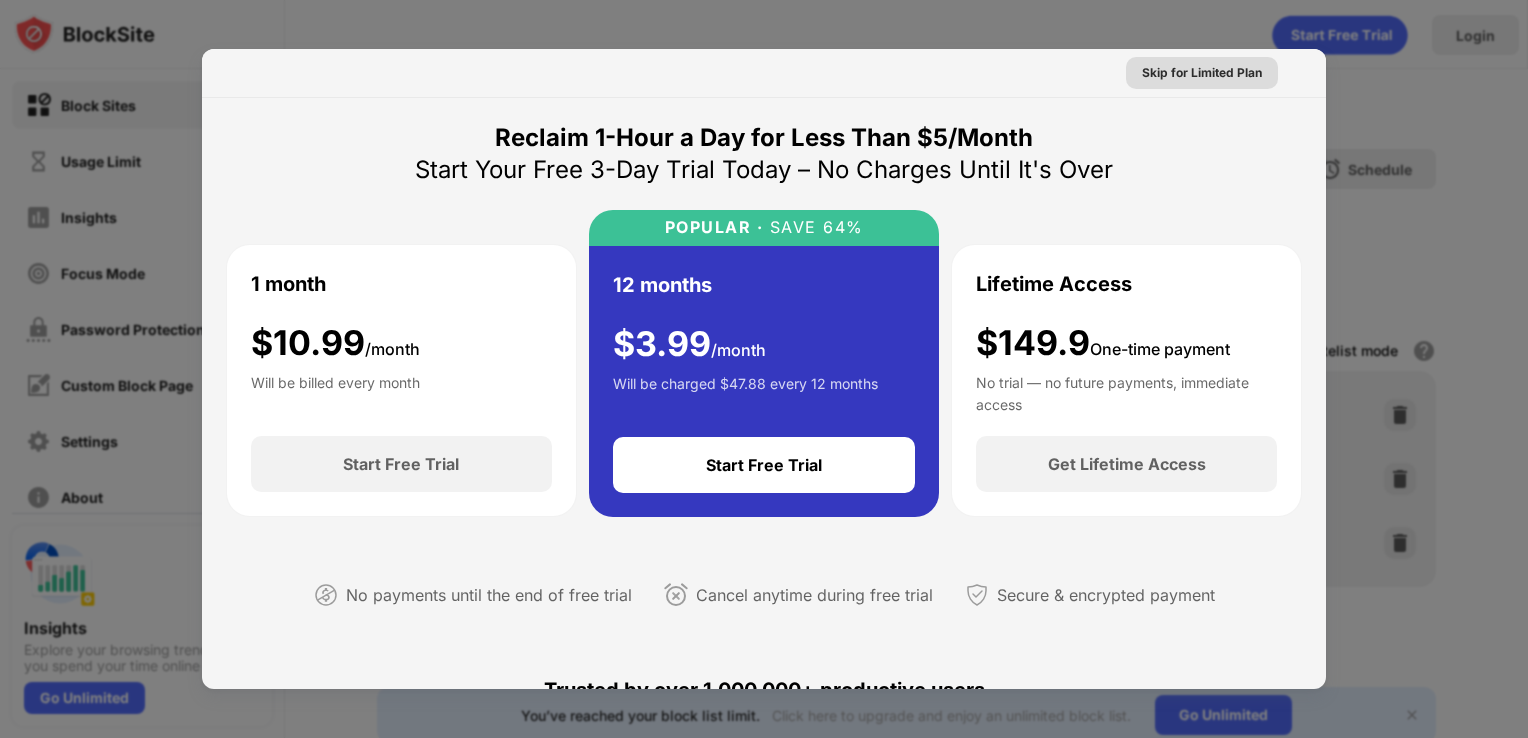 click on "Skip for Limited Plan" at bounding box center (1202, 73) 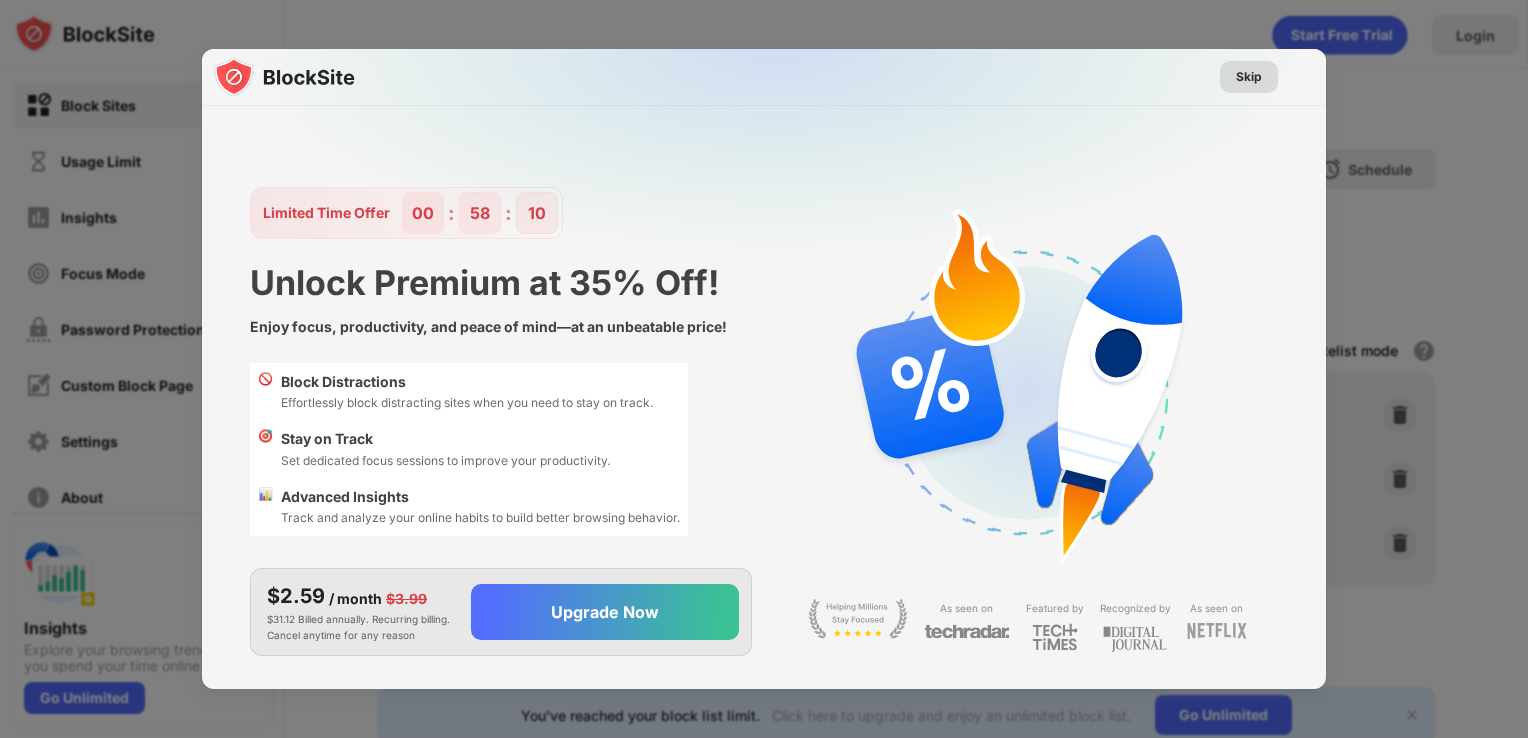 click on "Skip" at bounding box center (1249, 77) 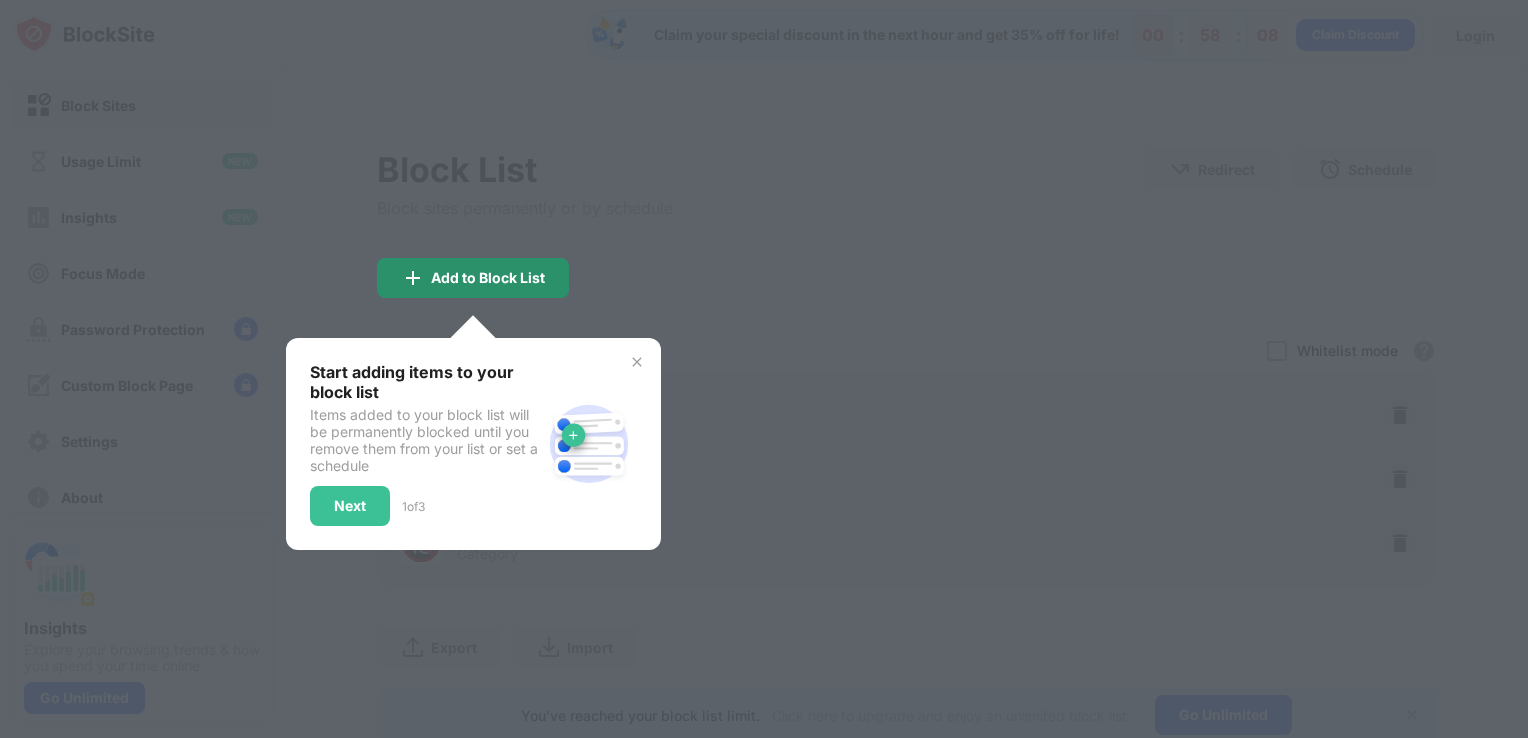 click on "Add to Block List" at bounding box center (473, 278) 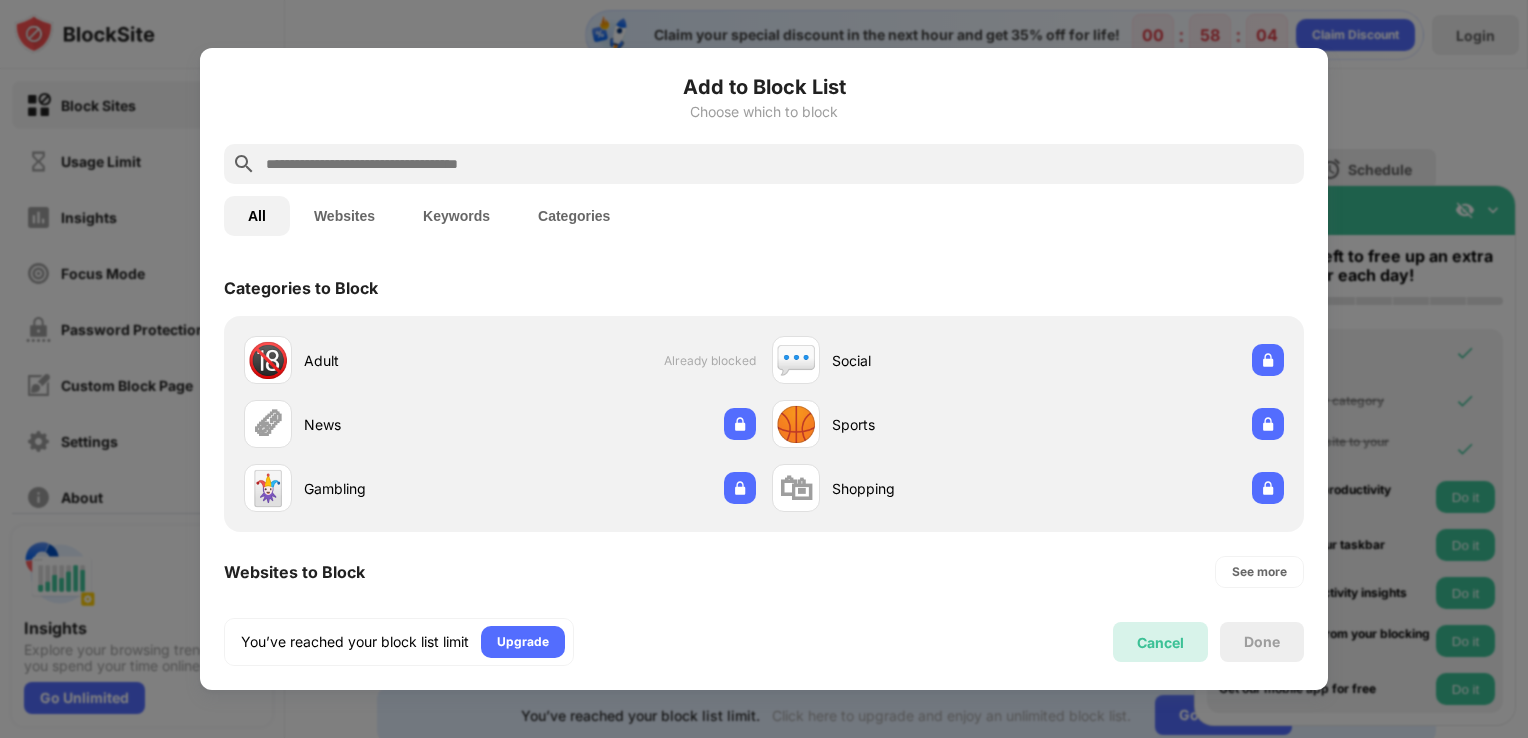 click on "Cancel" at bounding box center (1160, 642) 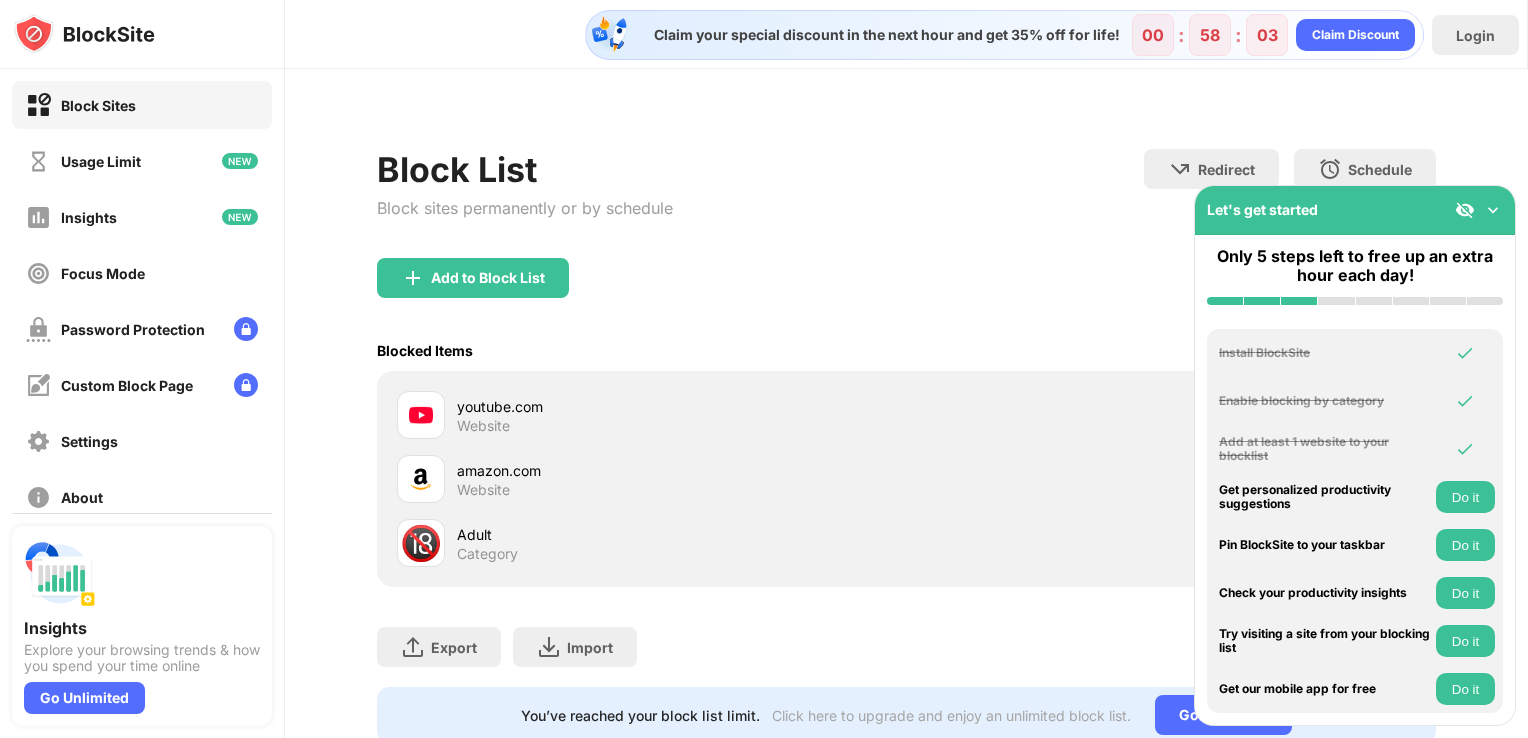 scroll, scrollTop: 74, scrollLeft: 0, axis: vertical 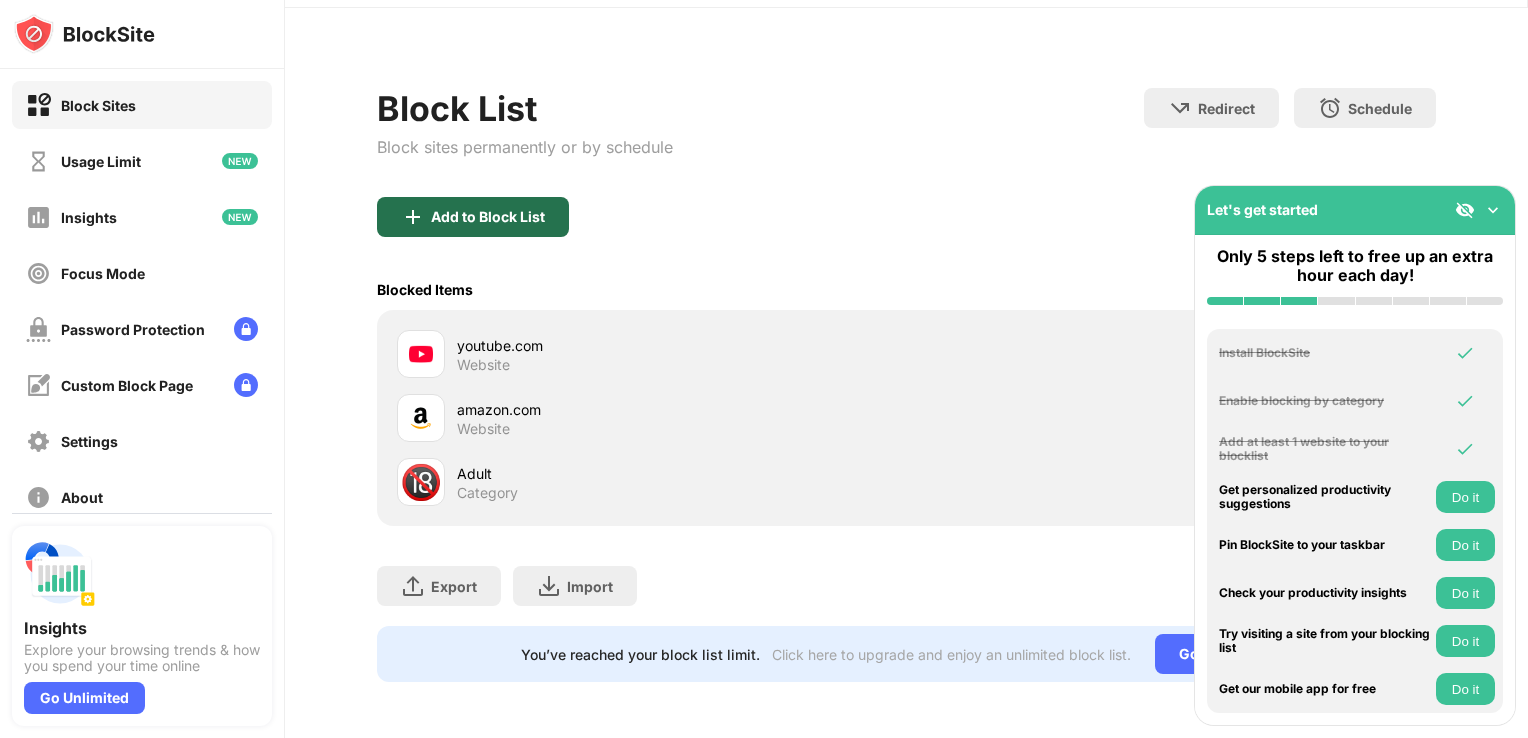 click on "Add to Block List" at bounding box center (488, 217) 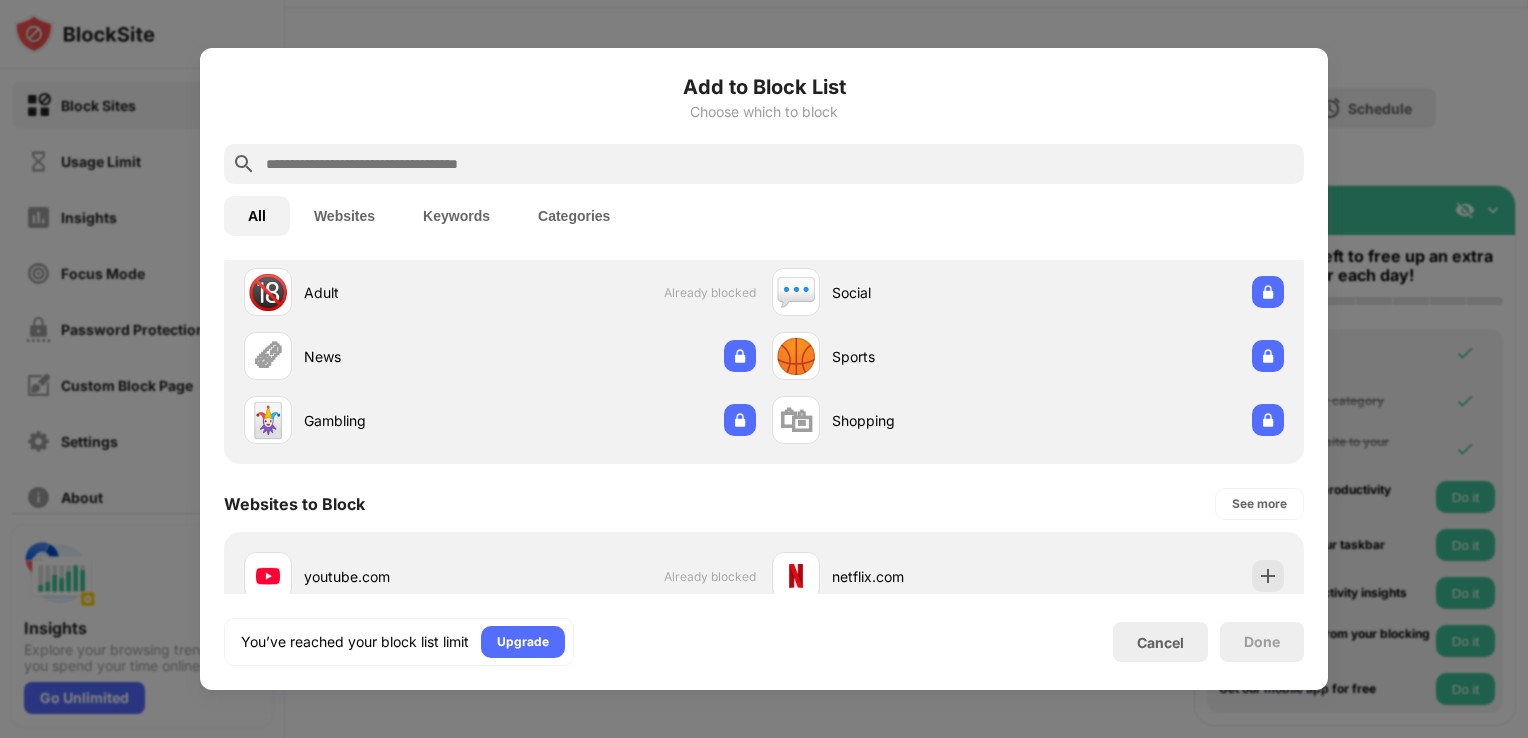scroll, scrollTop: 36, scrollLeft: 0, axis: vertical 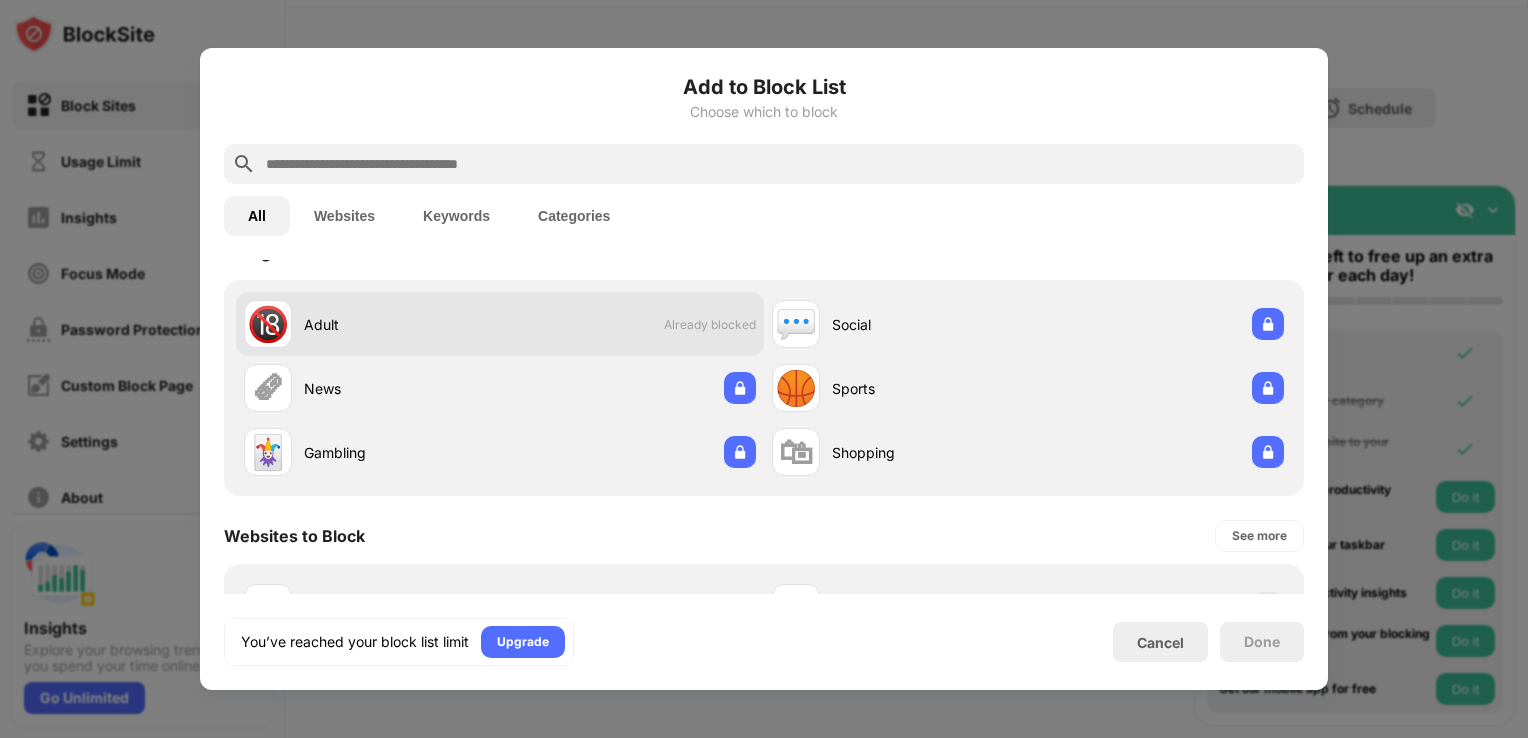 click on "Already blocked" at bounding box center [710, 324] 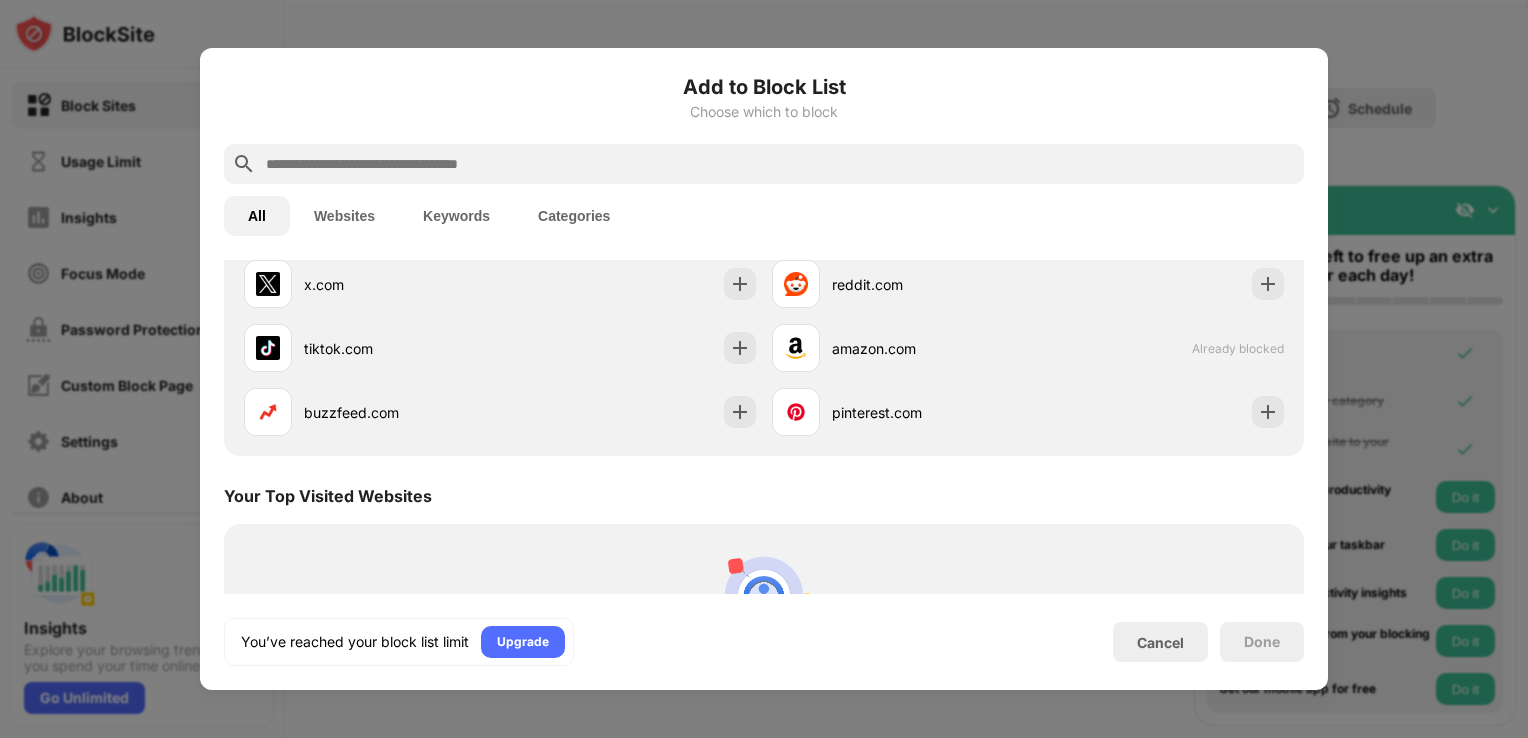 scroll, scrollTop: 0, scrollLeft: 0, axis: both 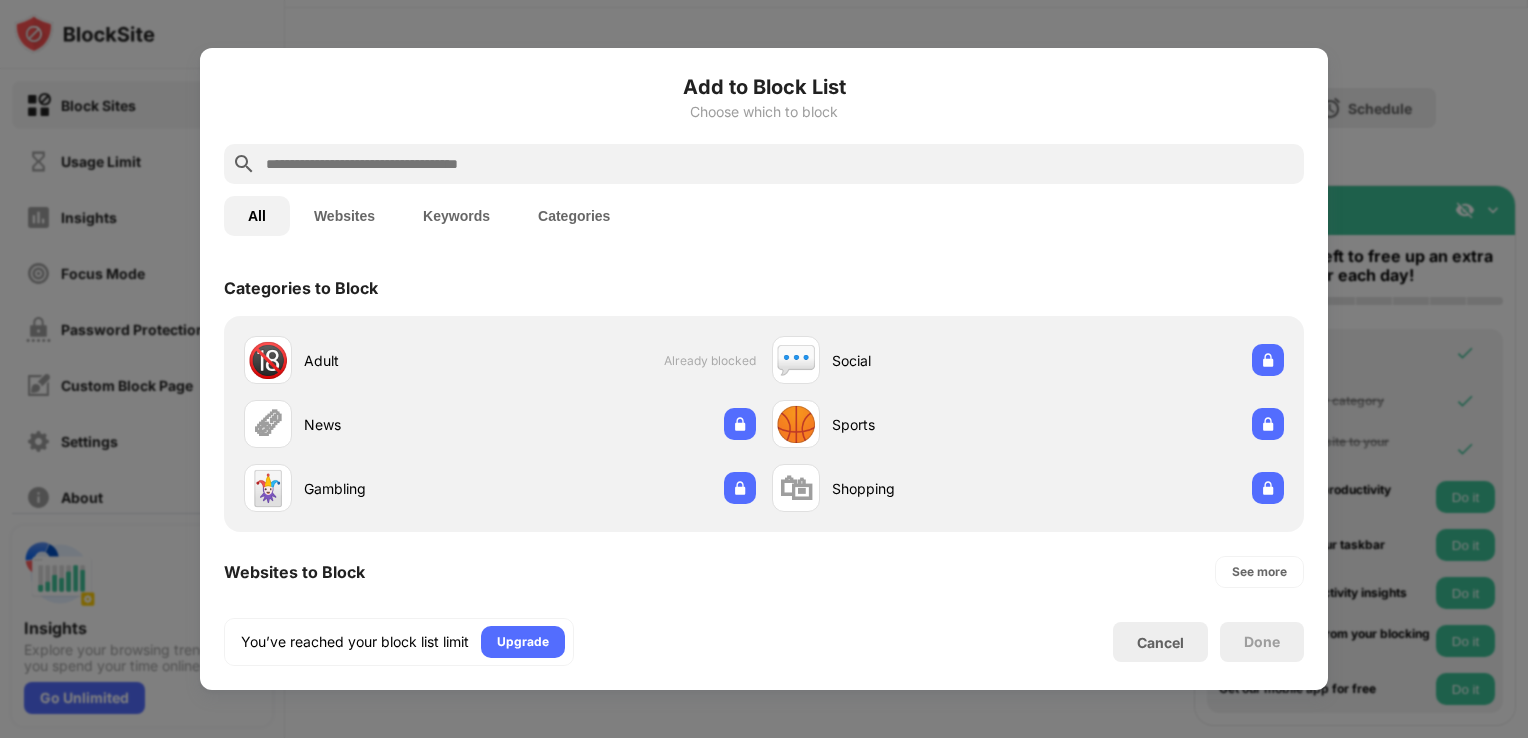 click on "Websites" at bounding box center (344, 216) 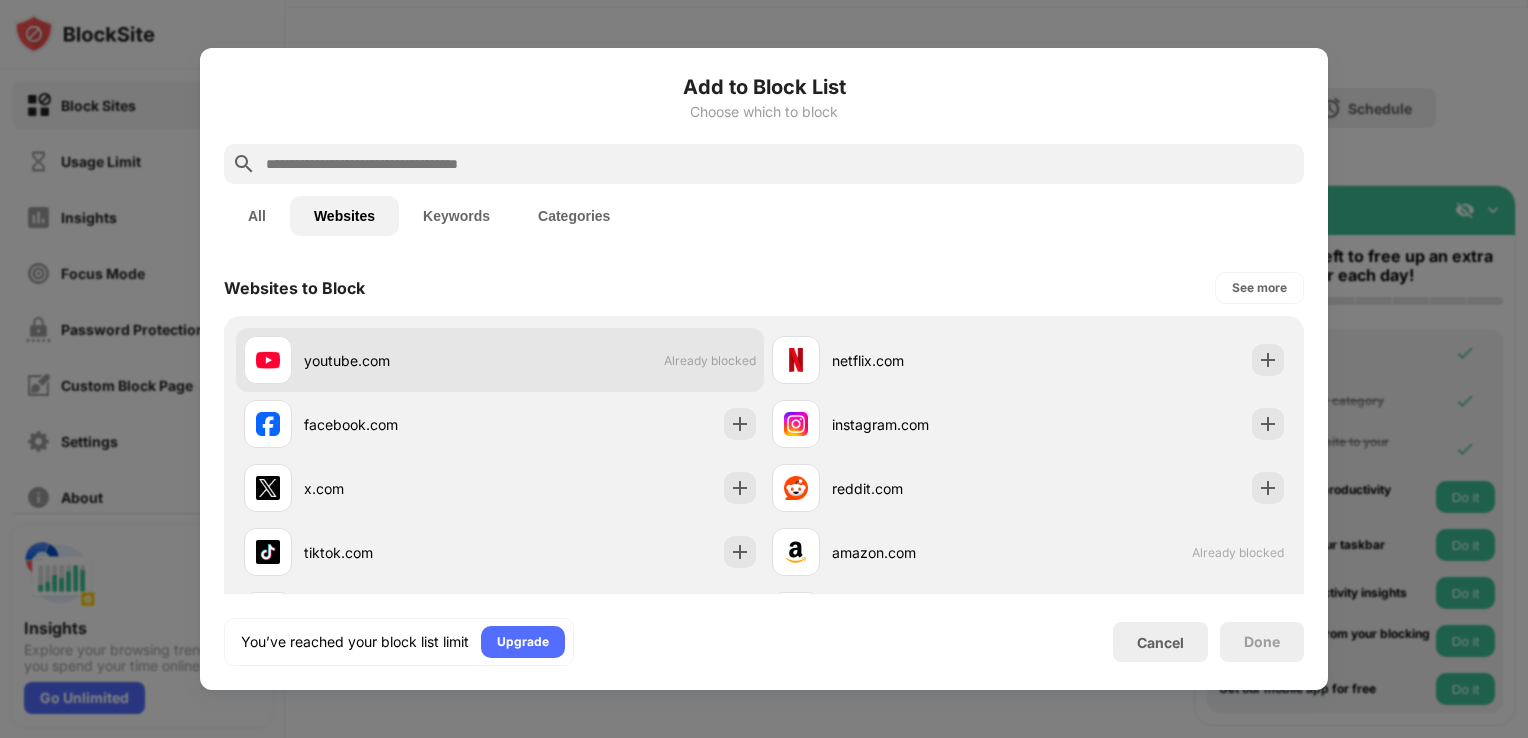 click on "Already blocked" at bounding box center (710, 360) 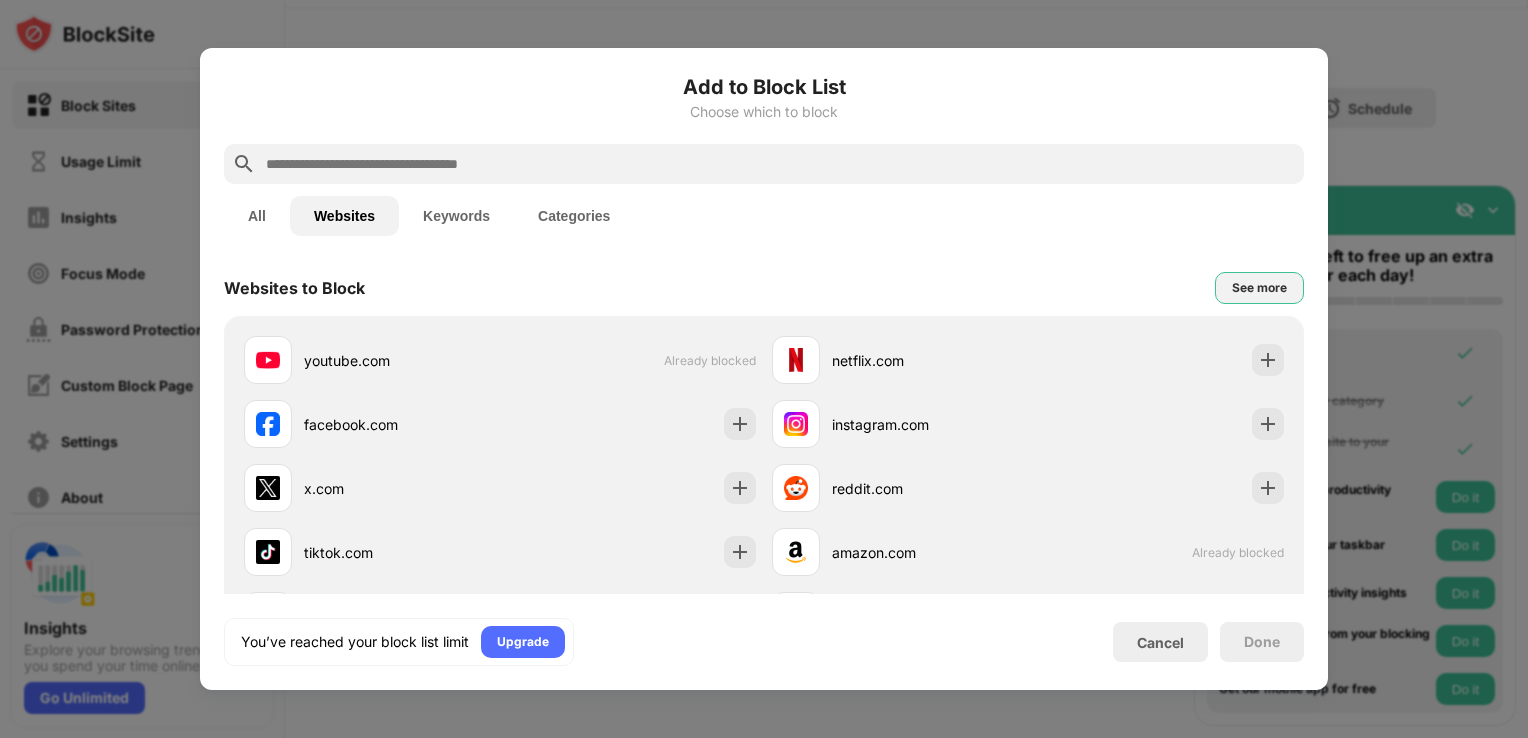 drag, startPoint x: 713, startPoint y: 354, endPoint x: 1231, endPoint y: 278, distance: 523.5456 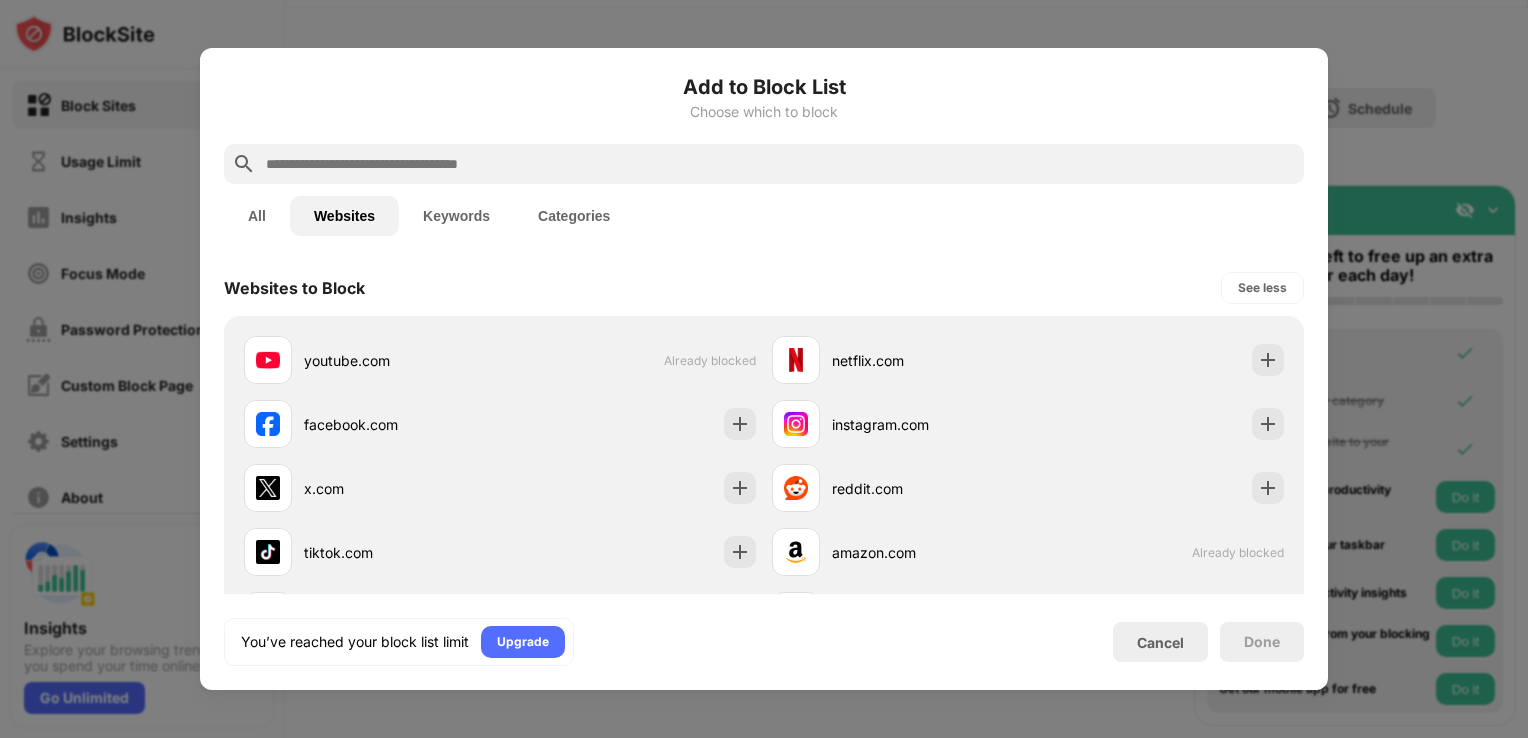 click on "See less" at bounding box center (1262, 288) 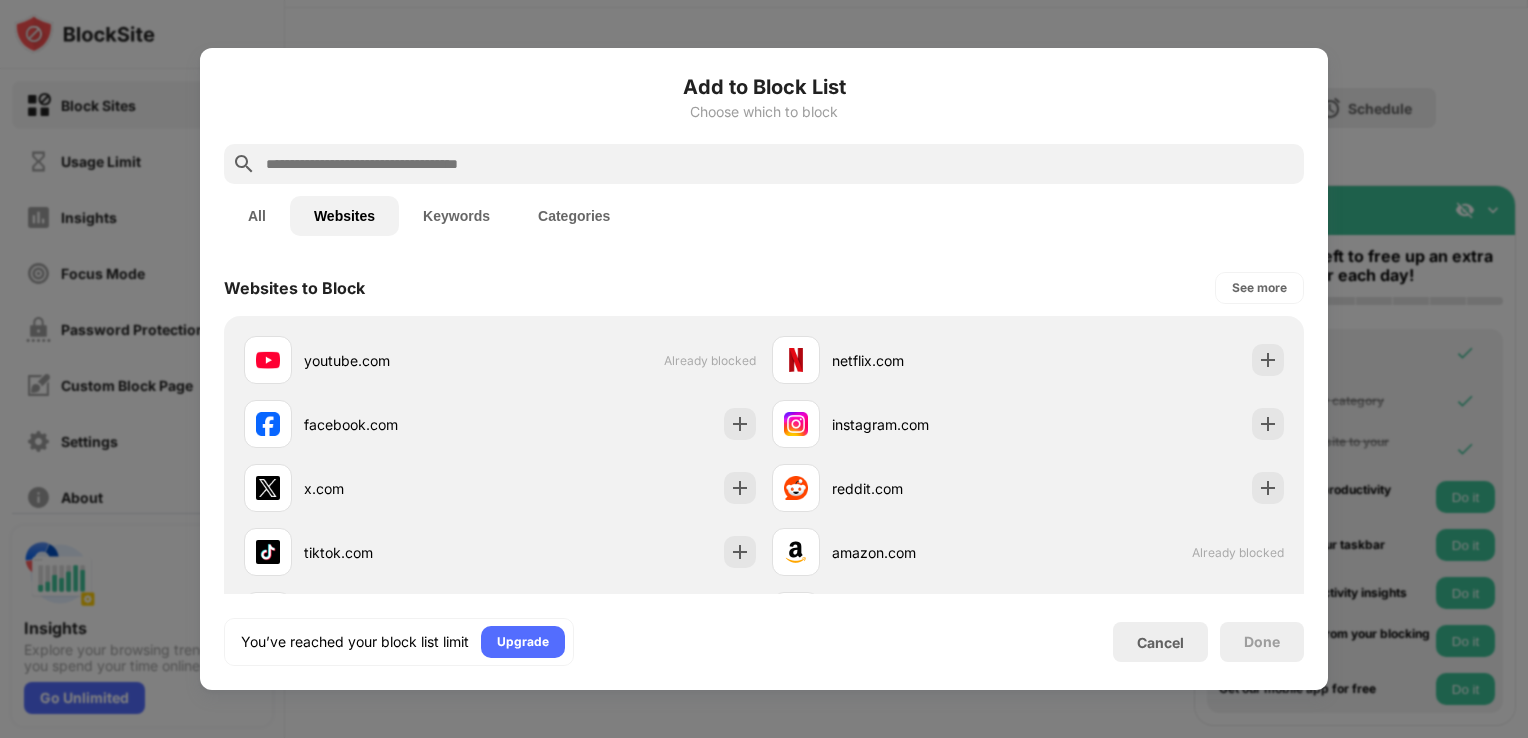 scroll, scrollTop: 393, scrollLeft: 0, axis: vertical 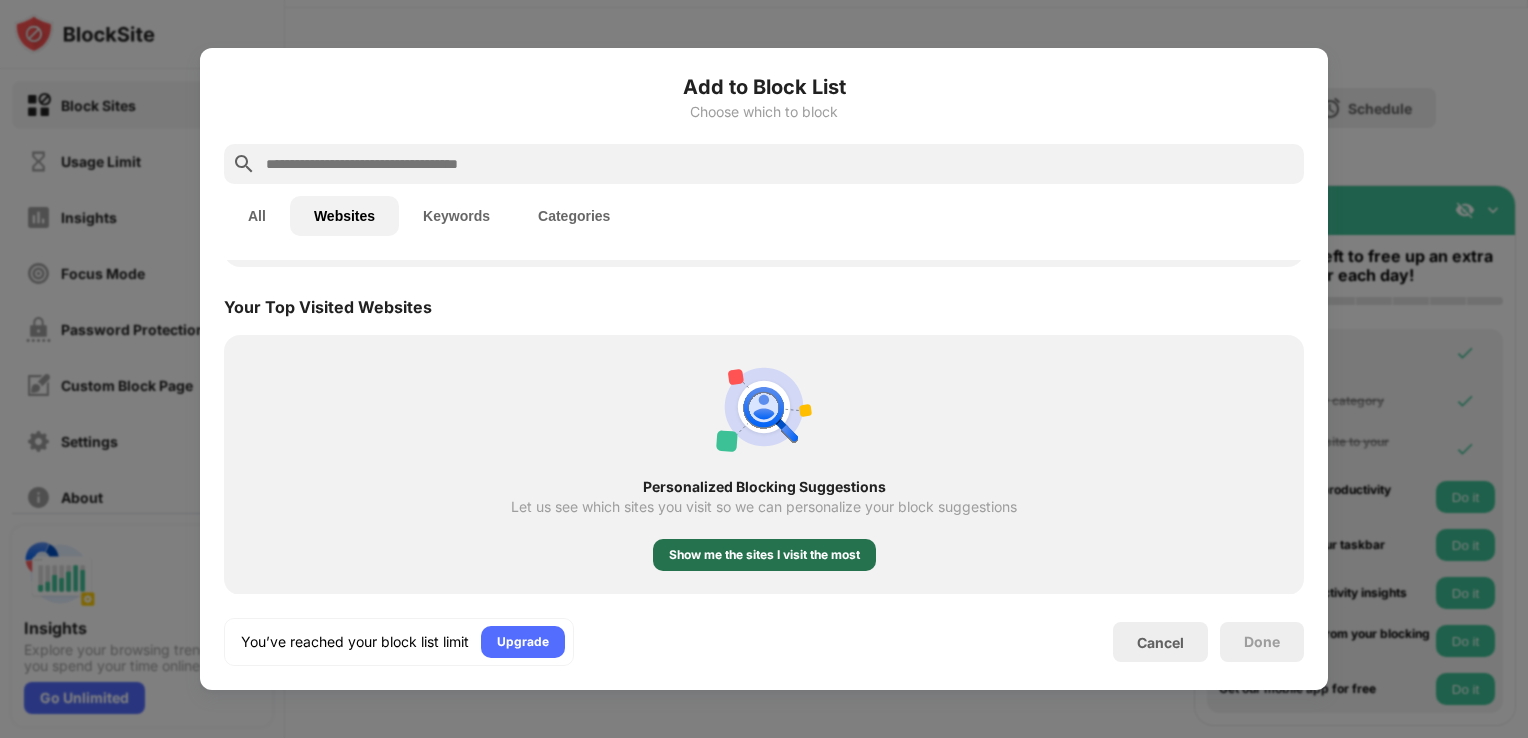 click on "Show me the sites I visit the most" at bounding box center [764, 555] 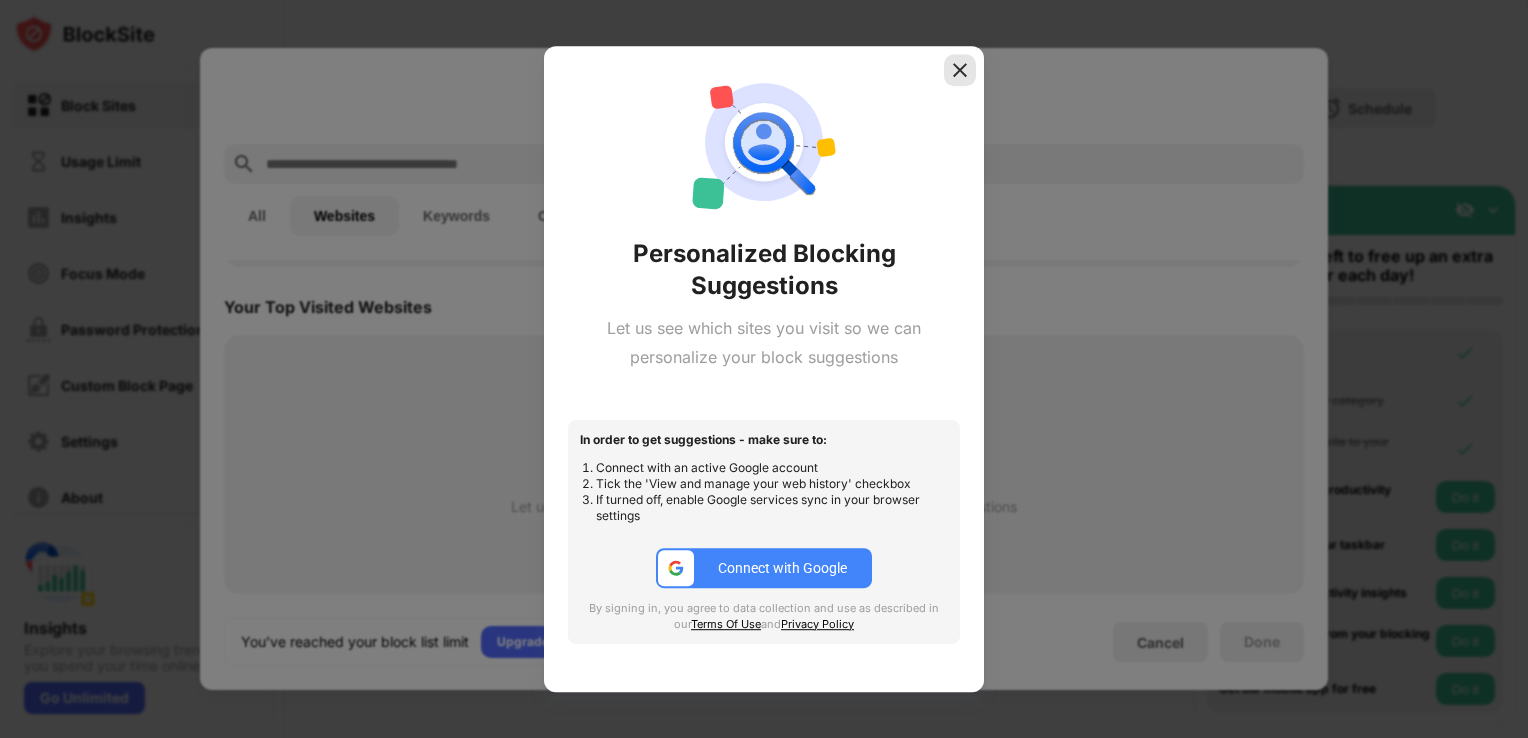 click at bounding box center (960, 70) 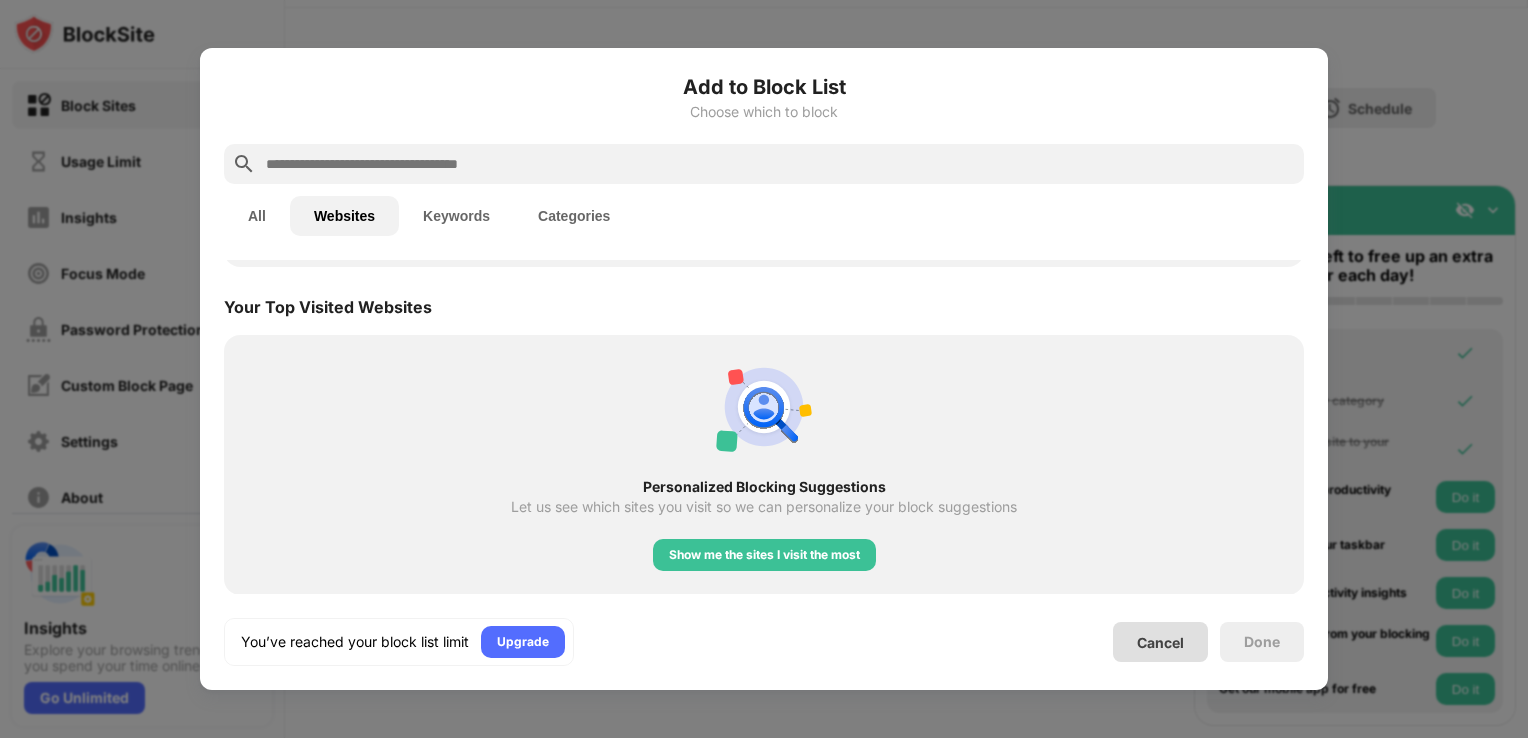 click on "Cancel" at bounding box center (1160, 642) 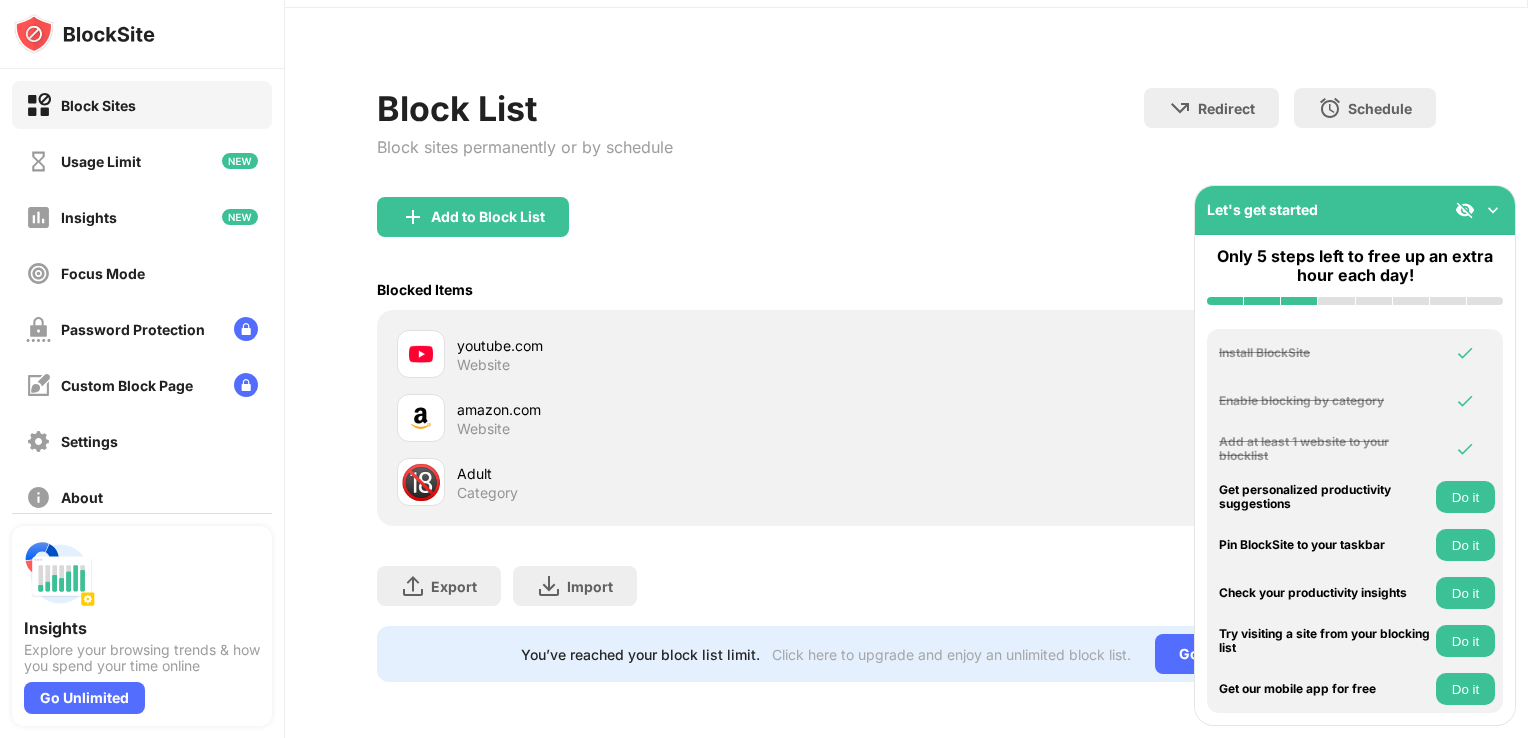 scroll, scrollTop: 62, scrollLeft: 15, axis: both 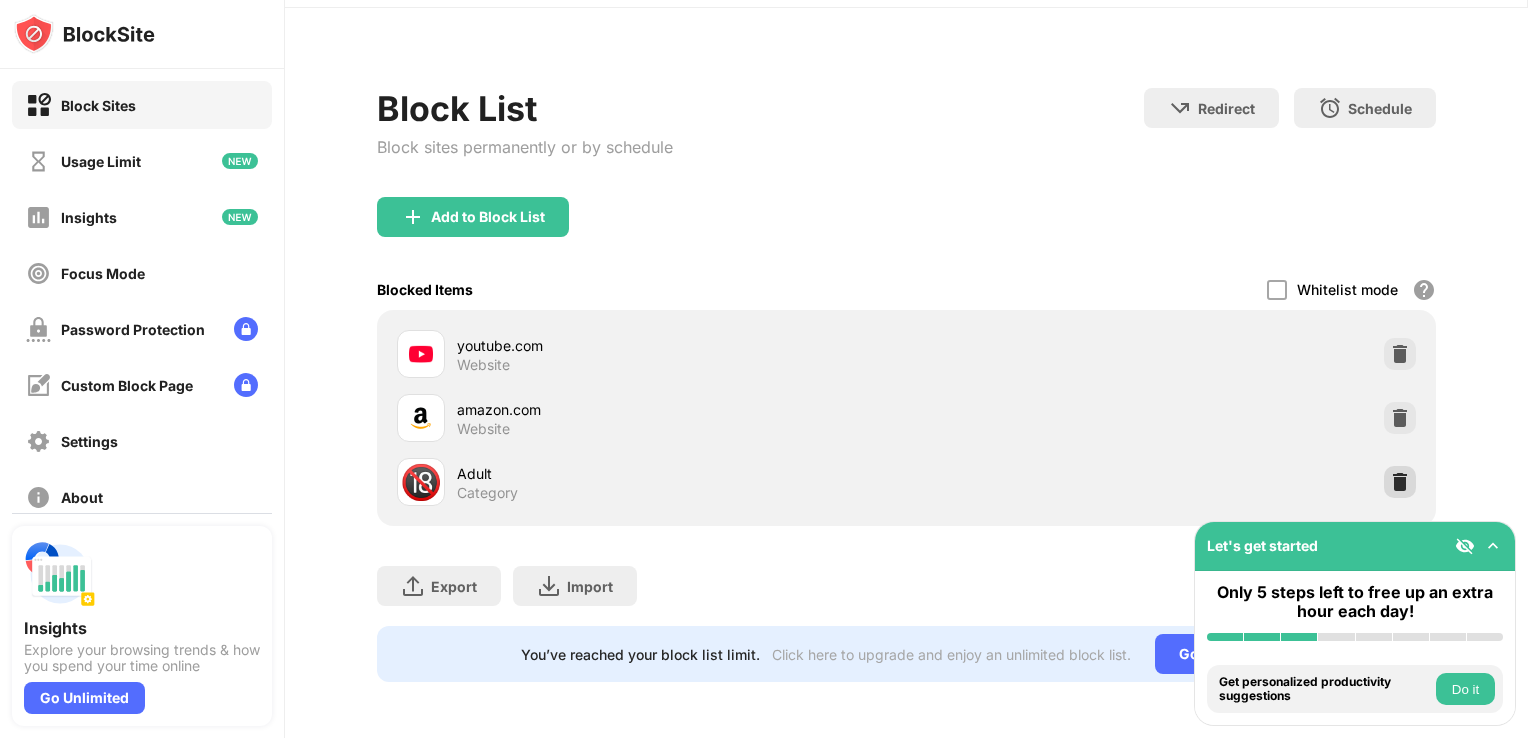 click at bounding box center [1400, 482] 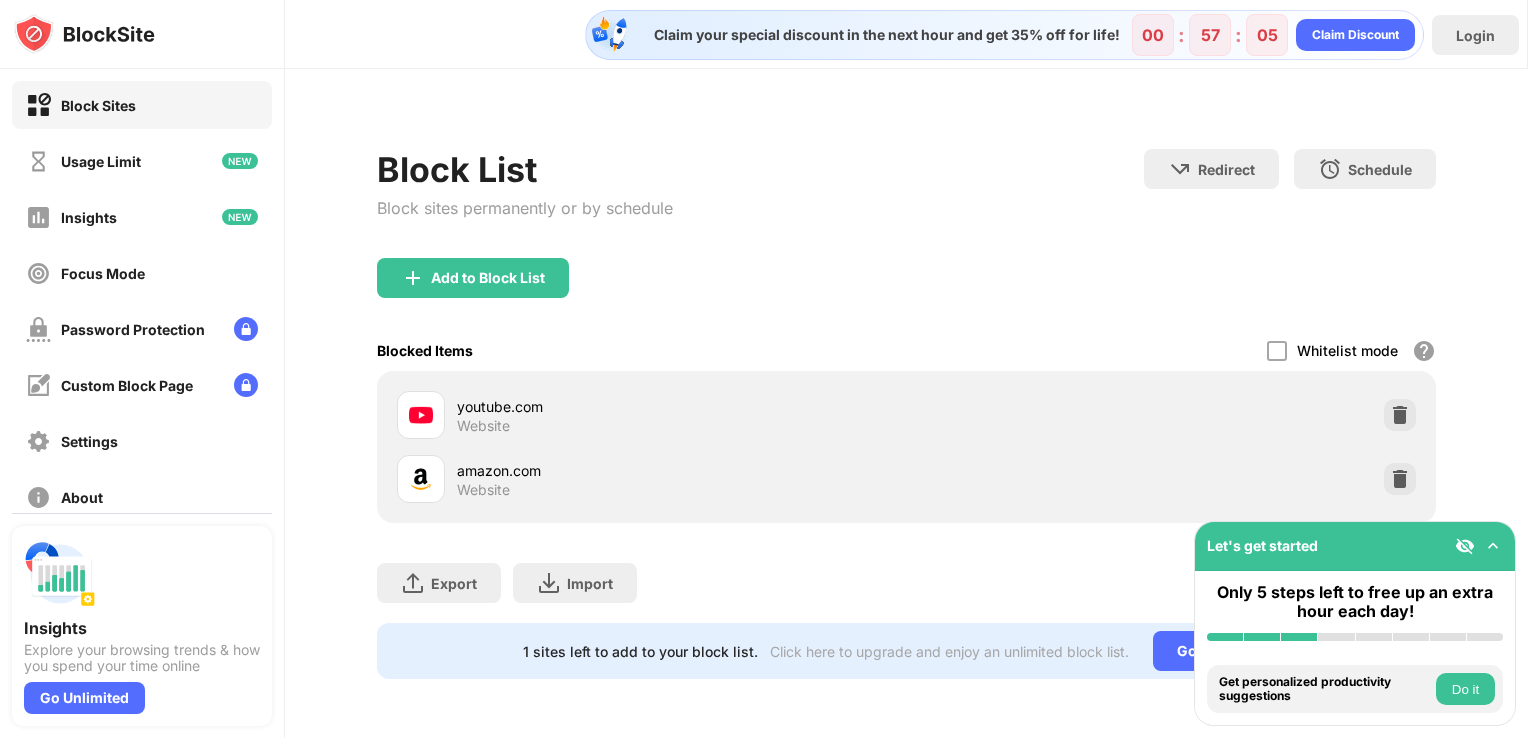 scroll, scrollTop: 0, scrollLeft: 0, axis: both 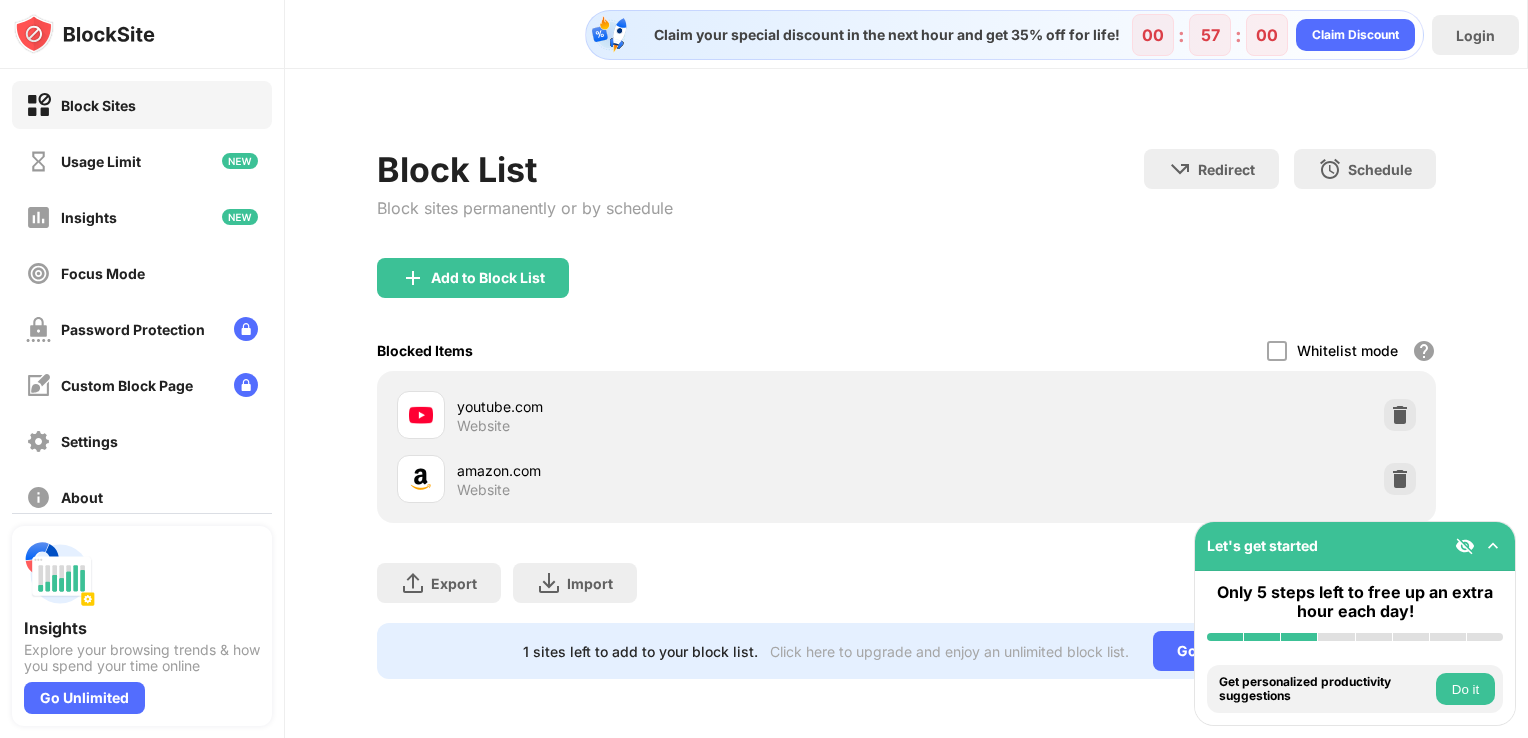 click on "Add to Block List" at bounding box center [473, 278] 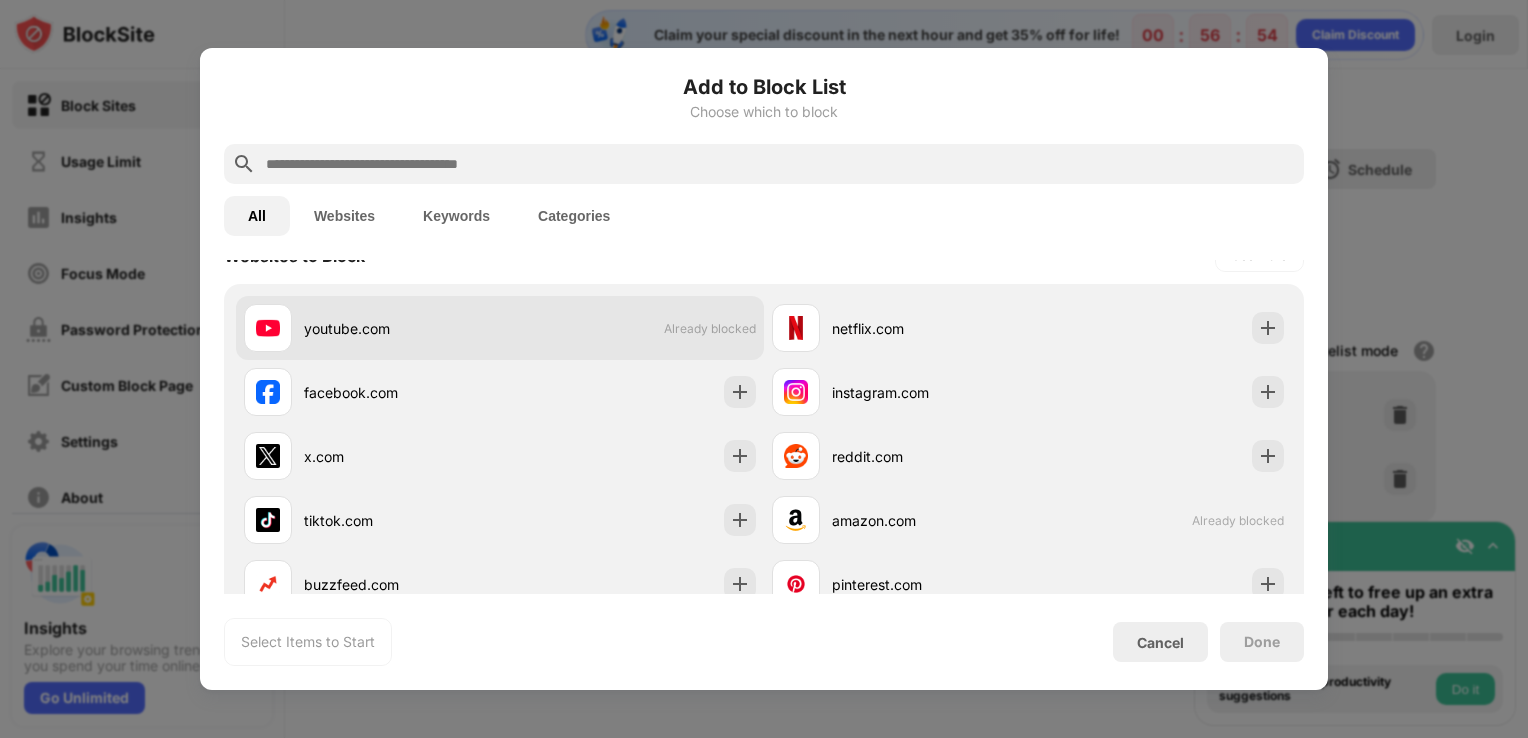 scroll, scrollTop: 293, scrollLeft: 0, axis: vertical 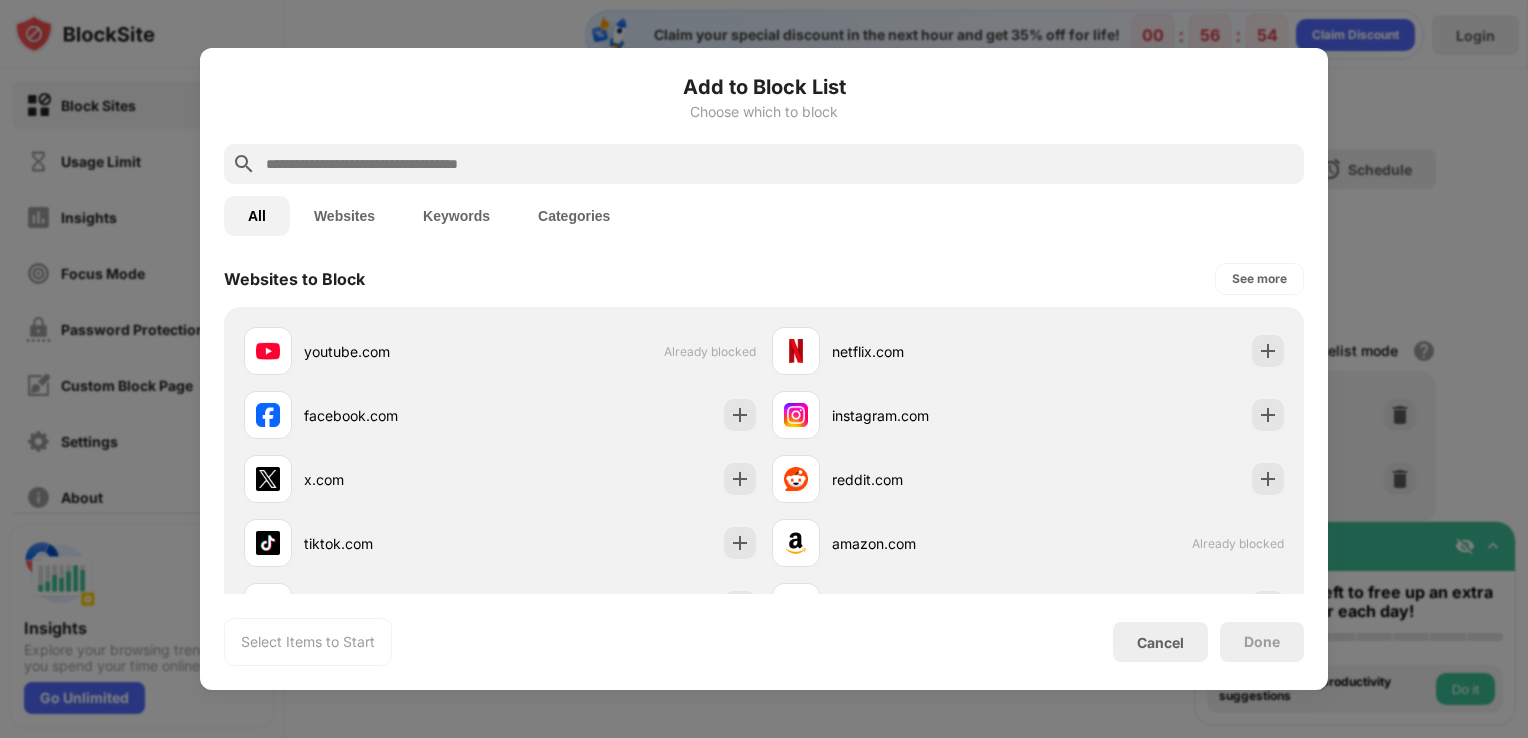 click on "Websites" at bounding box center (344, 216) 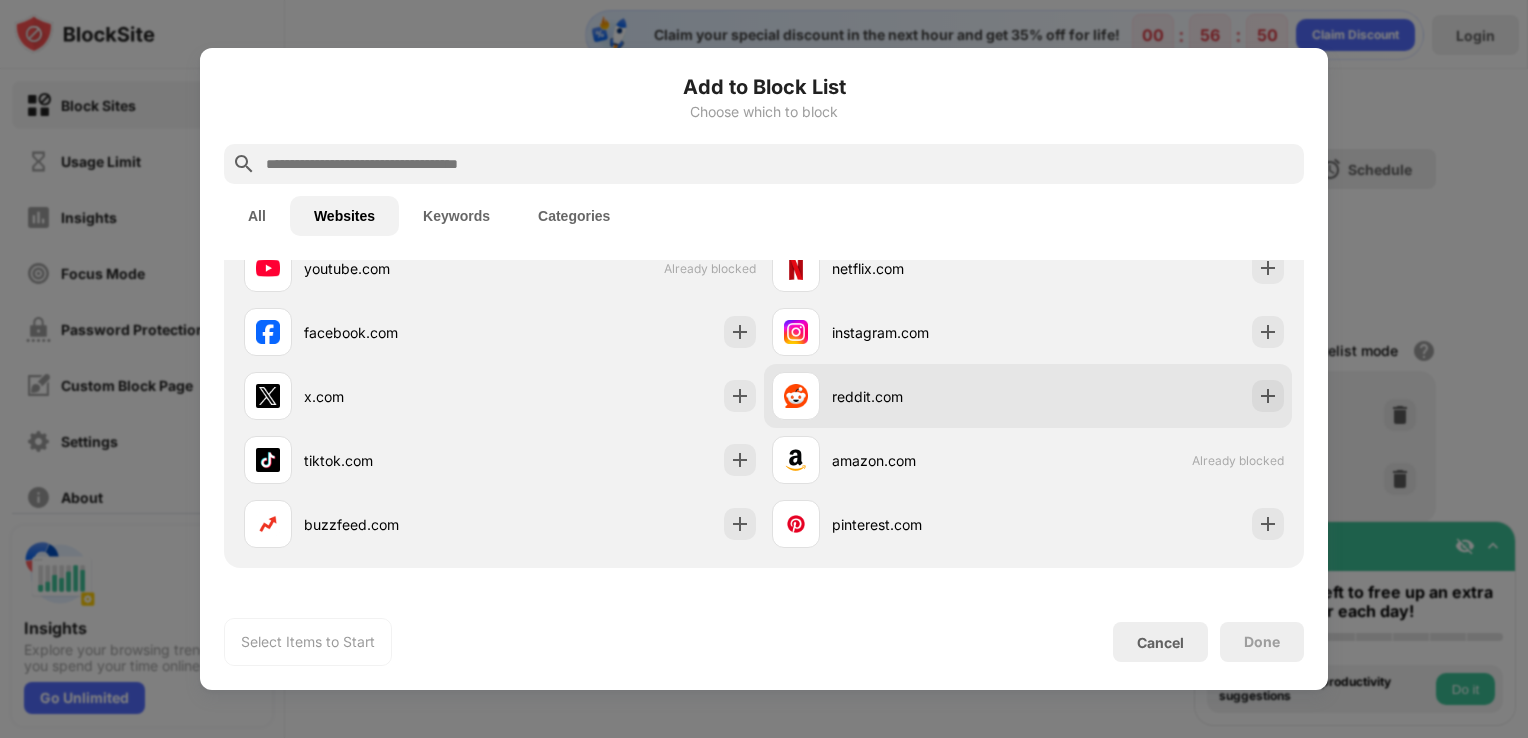 scroll, scrollTop: 0, scrollLeft: 0, axis: both 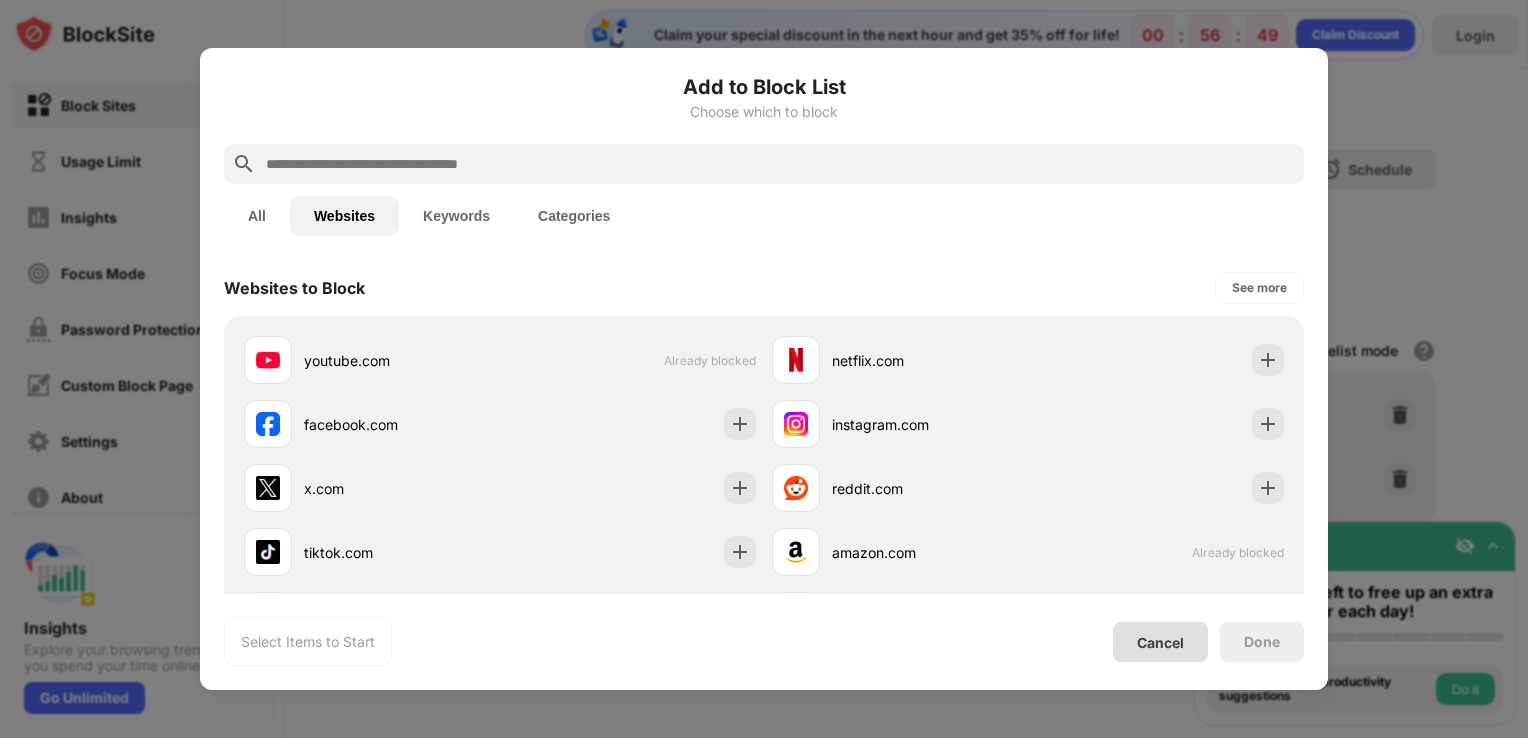 click on "Cancel" at bounding box center (1160, 642) 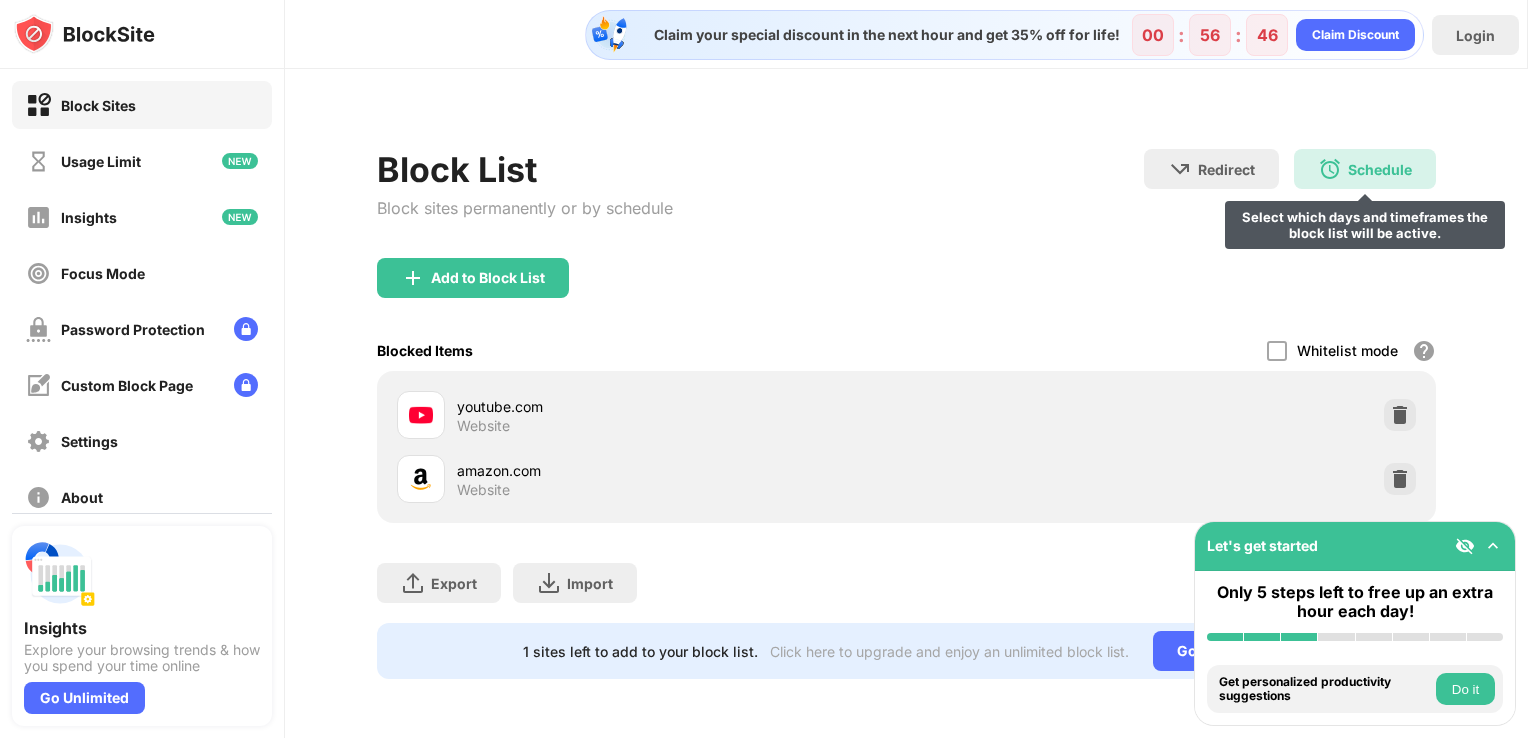 click at bounding box center [1330, 169] 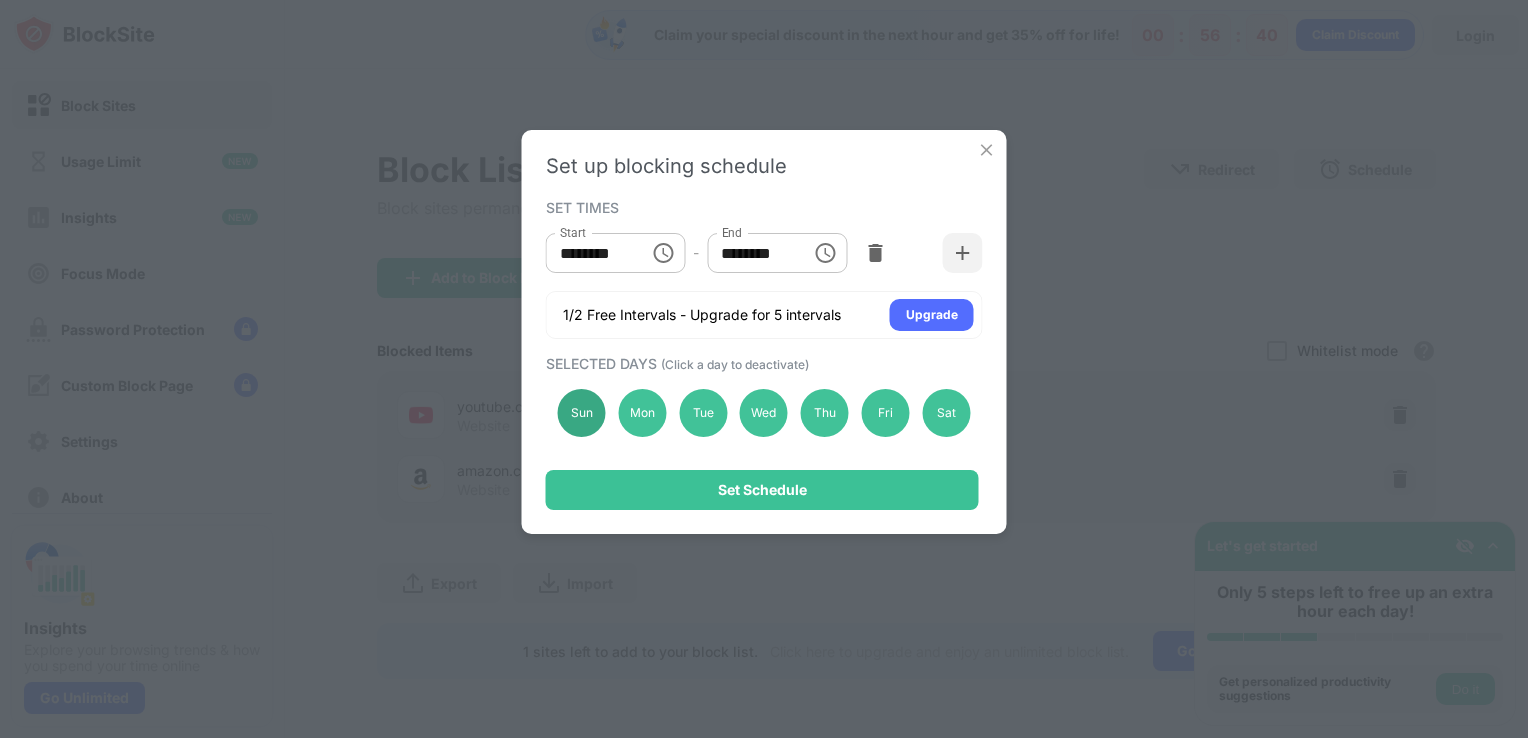 click on "Sun" at bounding box center (582, 413) 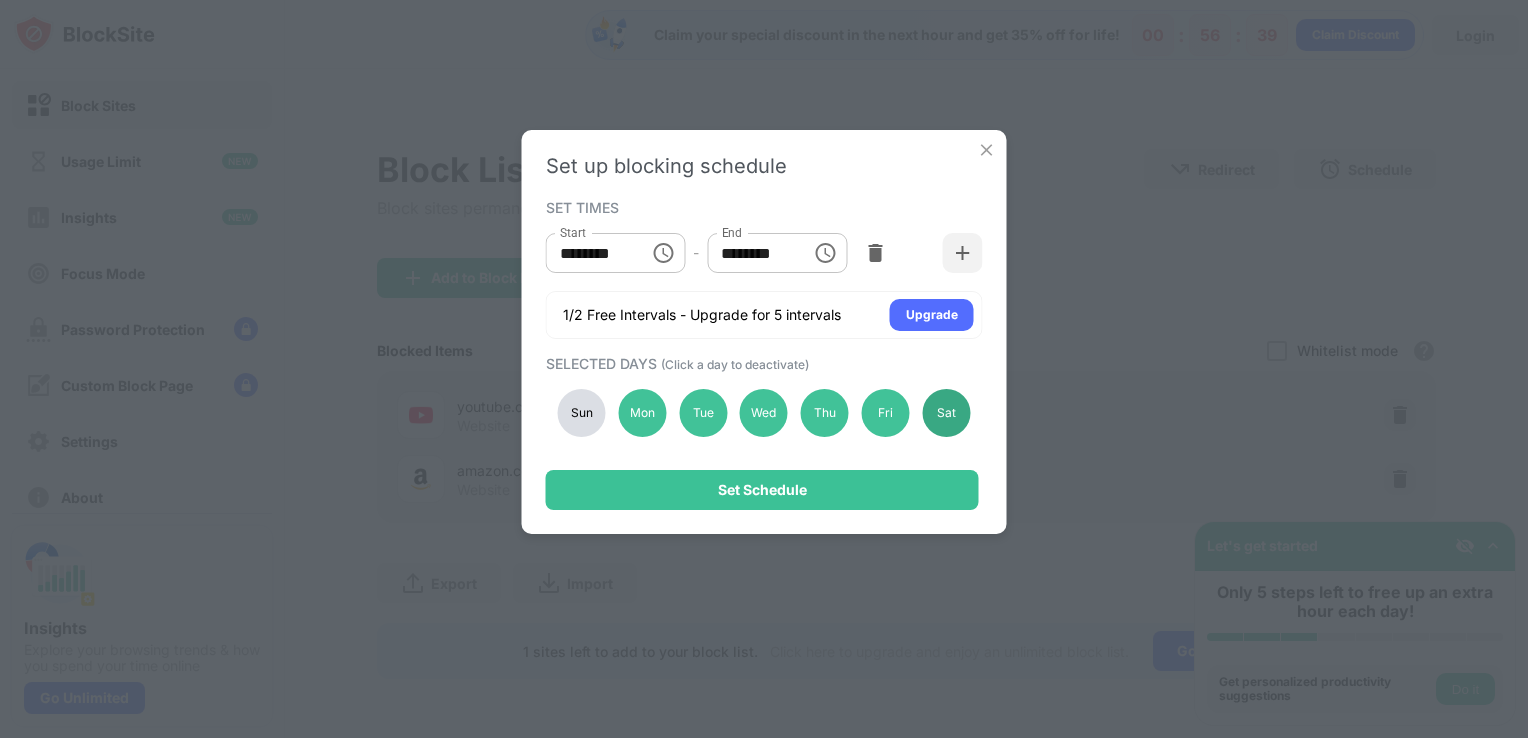 click on "Sat" at bounding box center (946, 413) 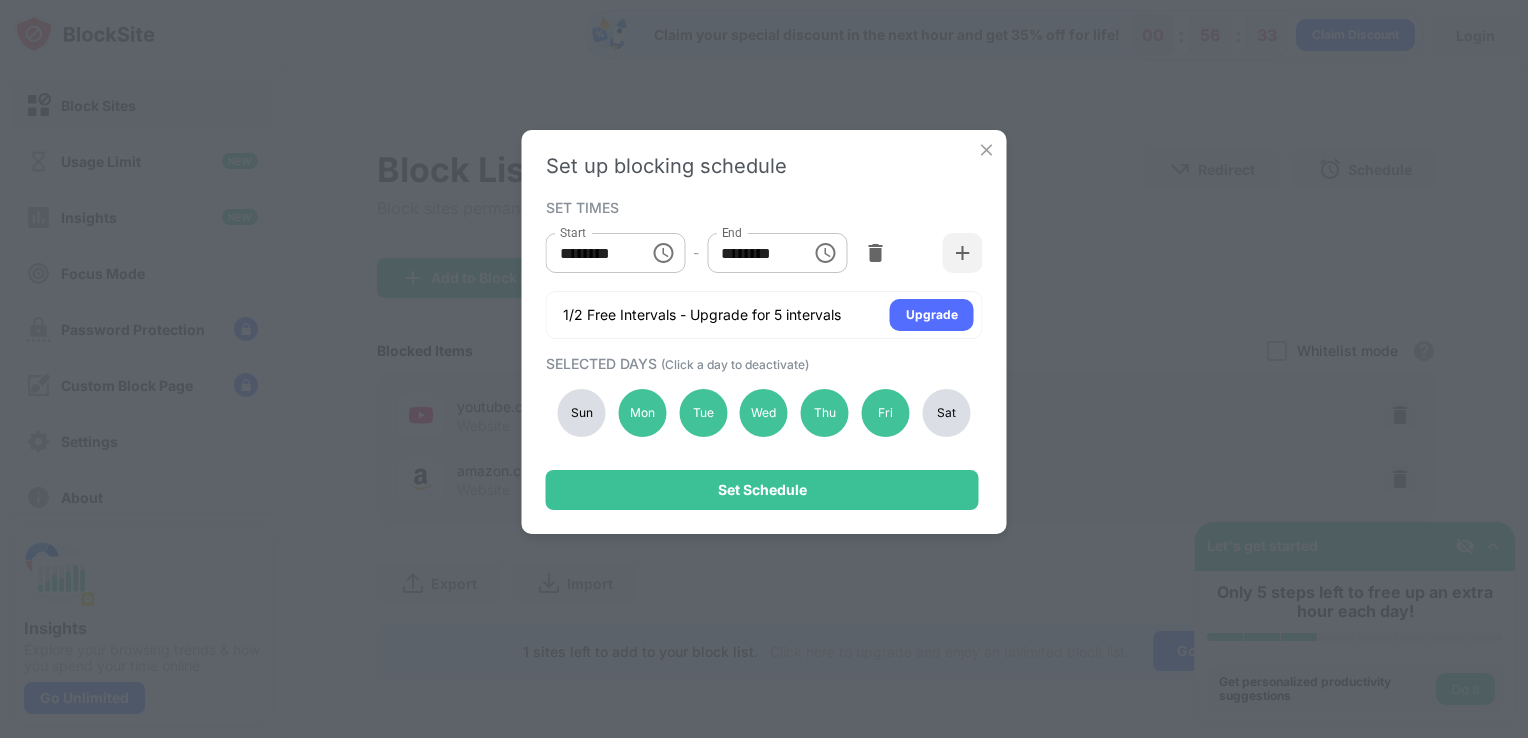 click on "Sat" at bounding box center [946, 413] 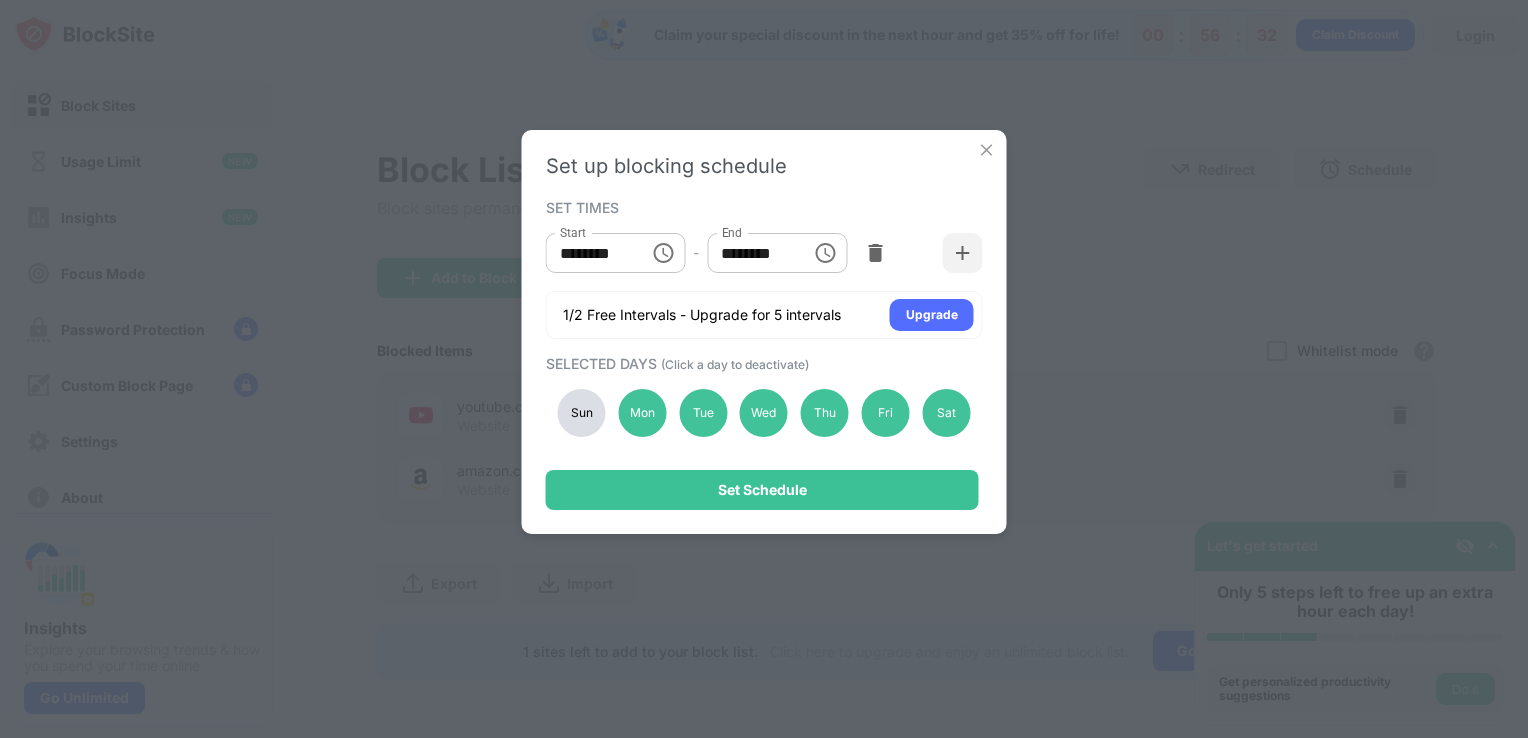 click on "Sun" at bounding box center (582, 413) 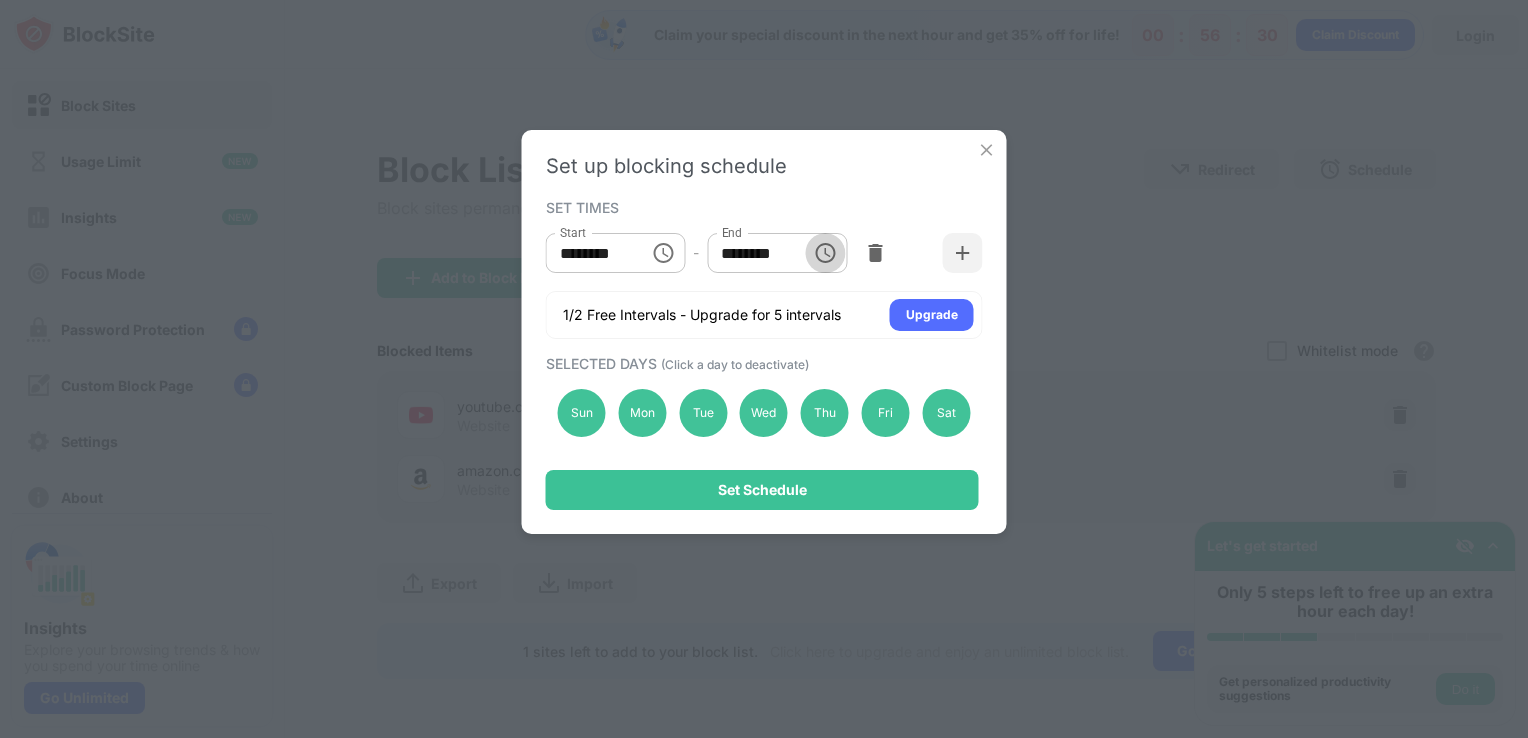 click 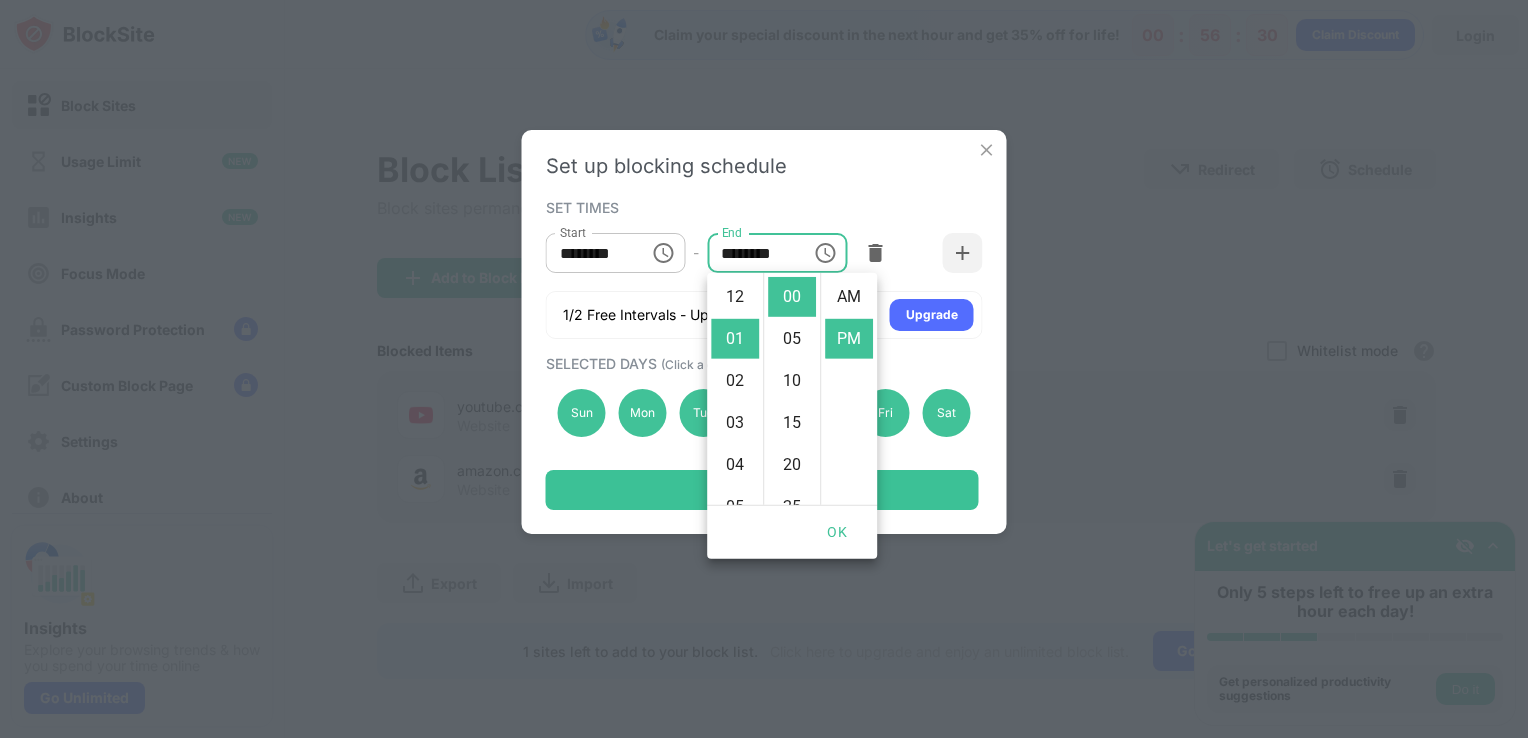 scroll, scrollTop: 42, scrollLeft: 0, axis: vertical 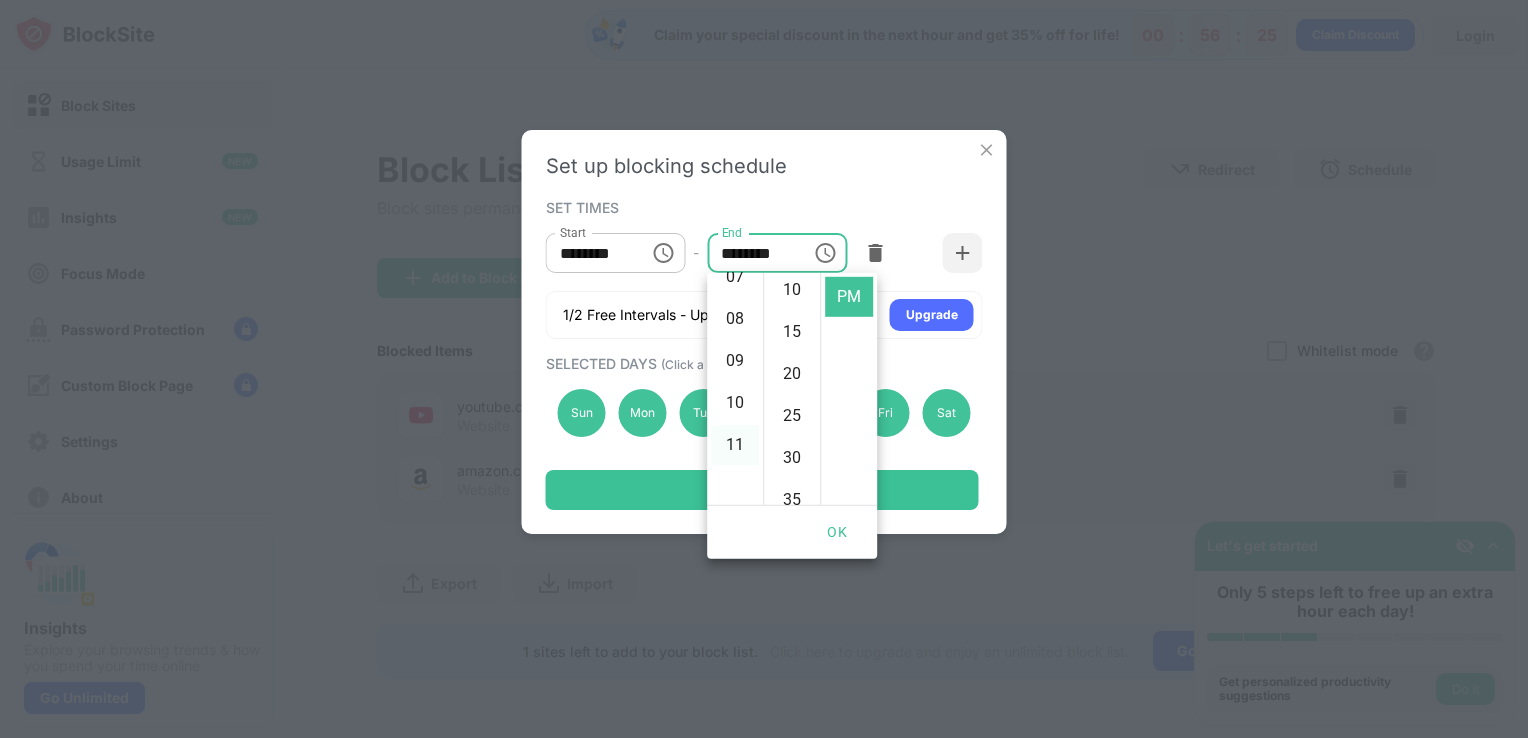 click on "11" at bounding box center [735, 445] 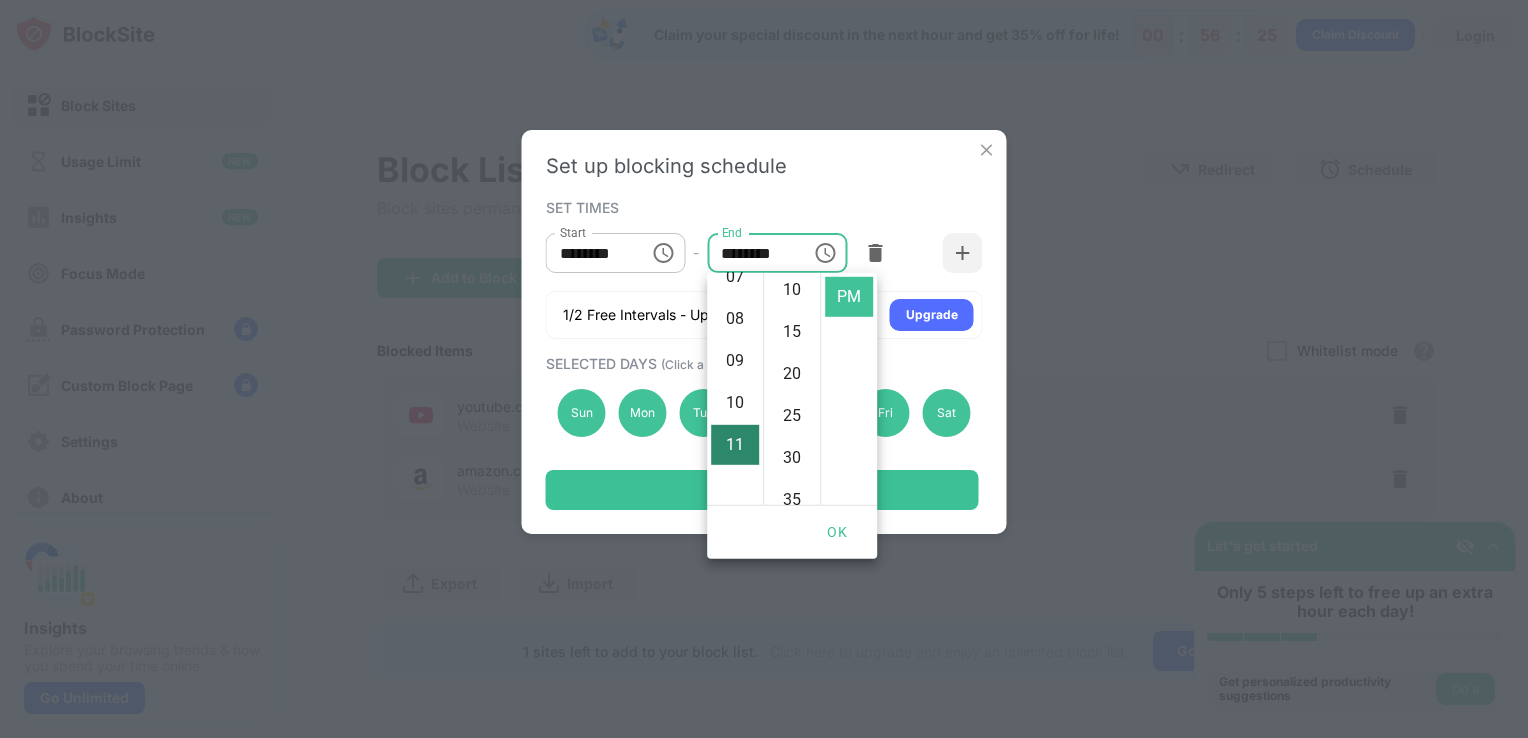 scroll, scrollTop: 0, scrollLeft: 0, axis: both 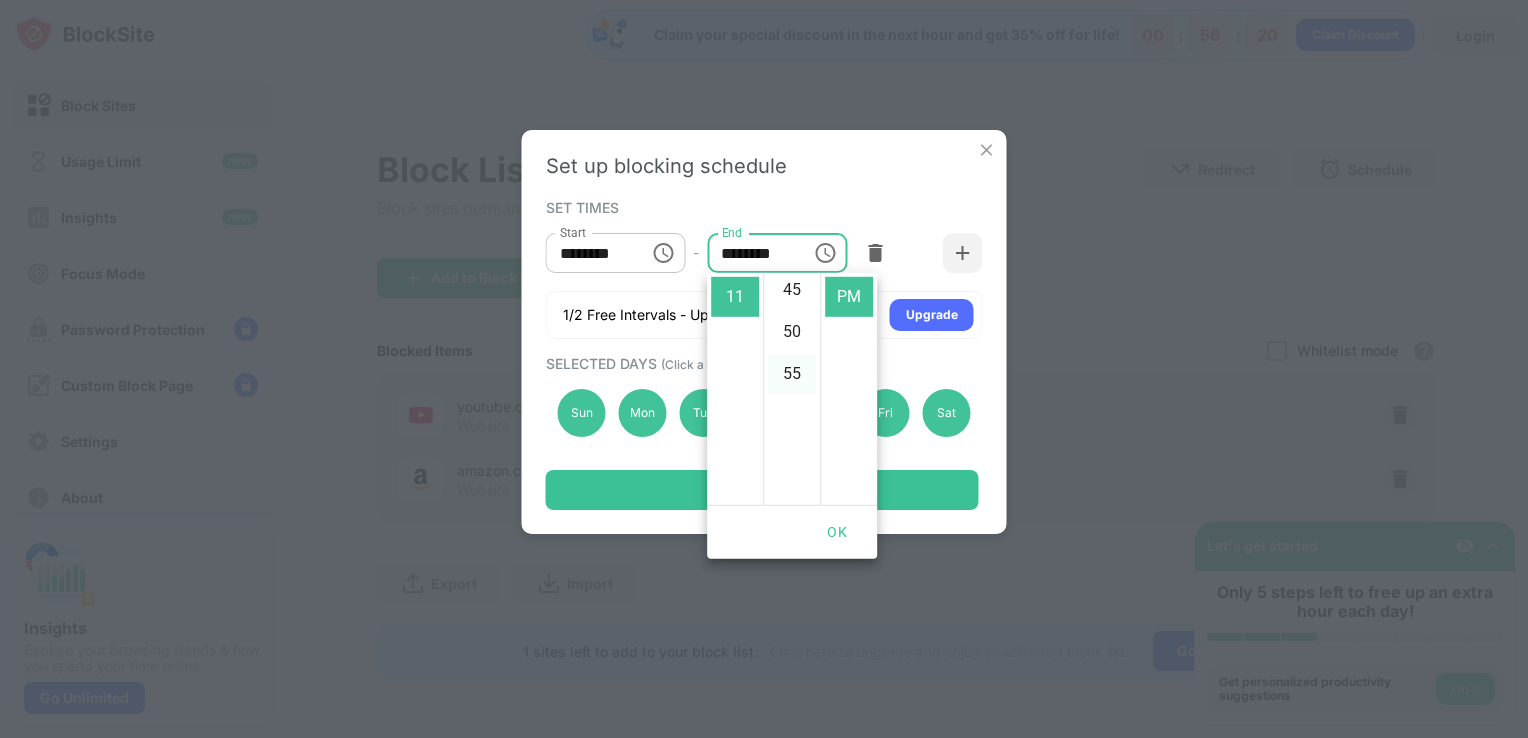 click on "55" at bounding box center (792, 374) 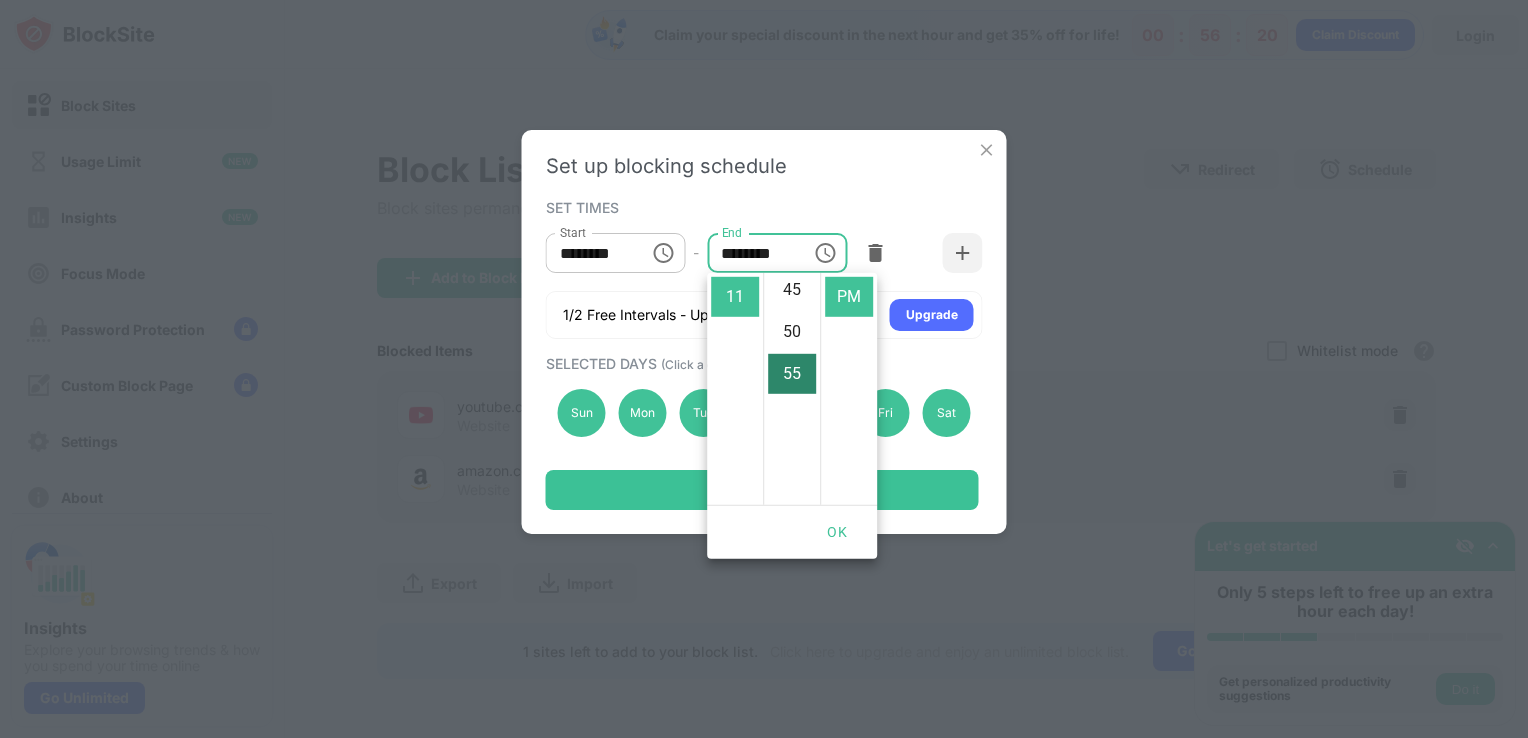 type on "********" 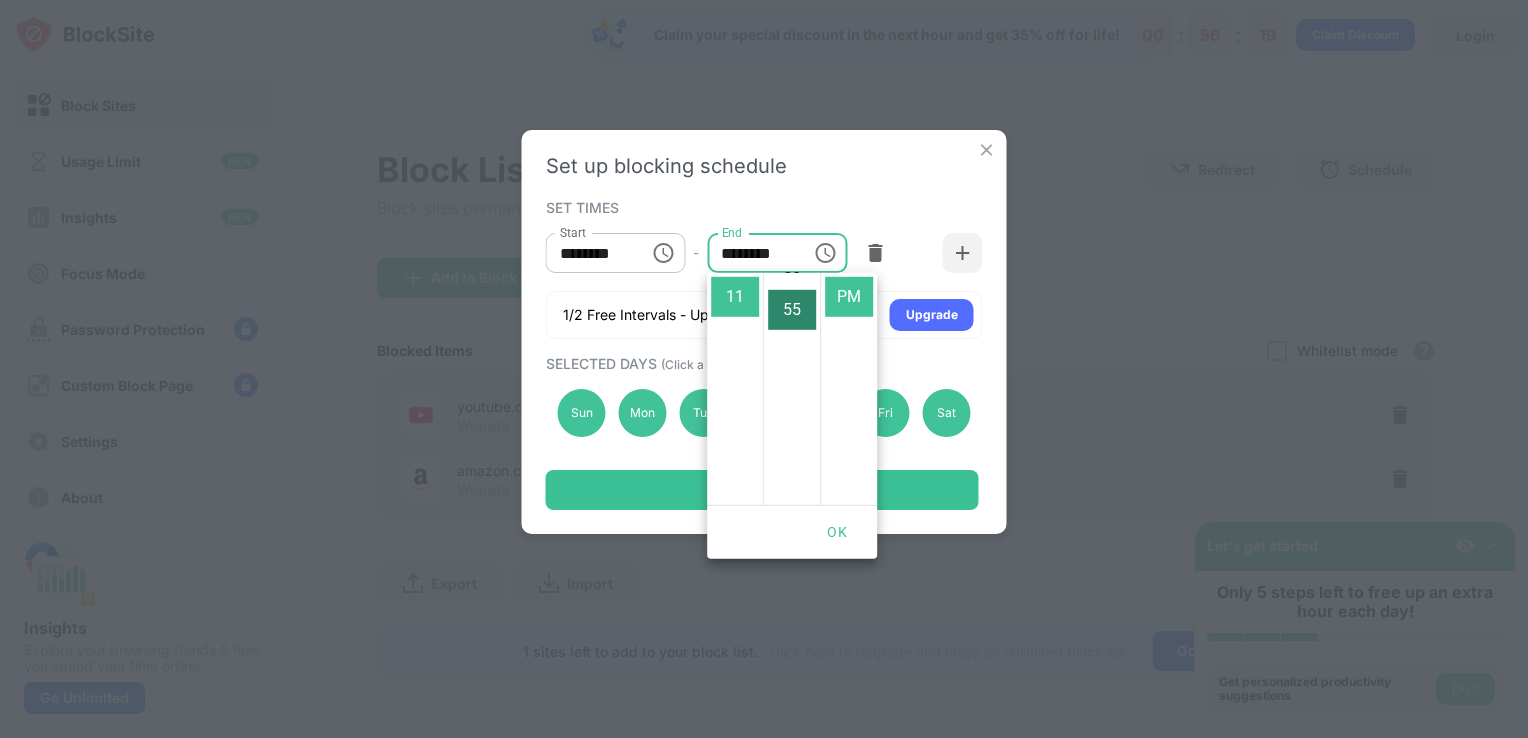 scroll, scrollTop: 462, scrollLeft: 0, axis: vertical 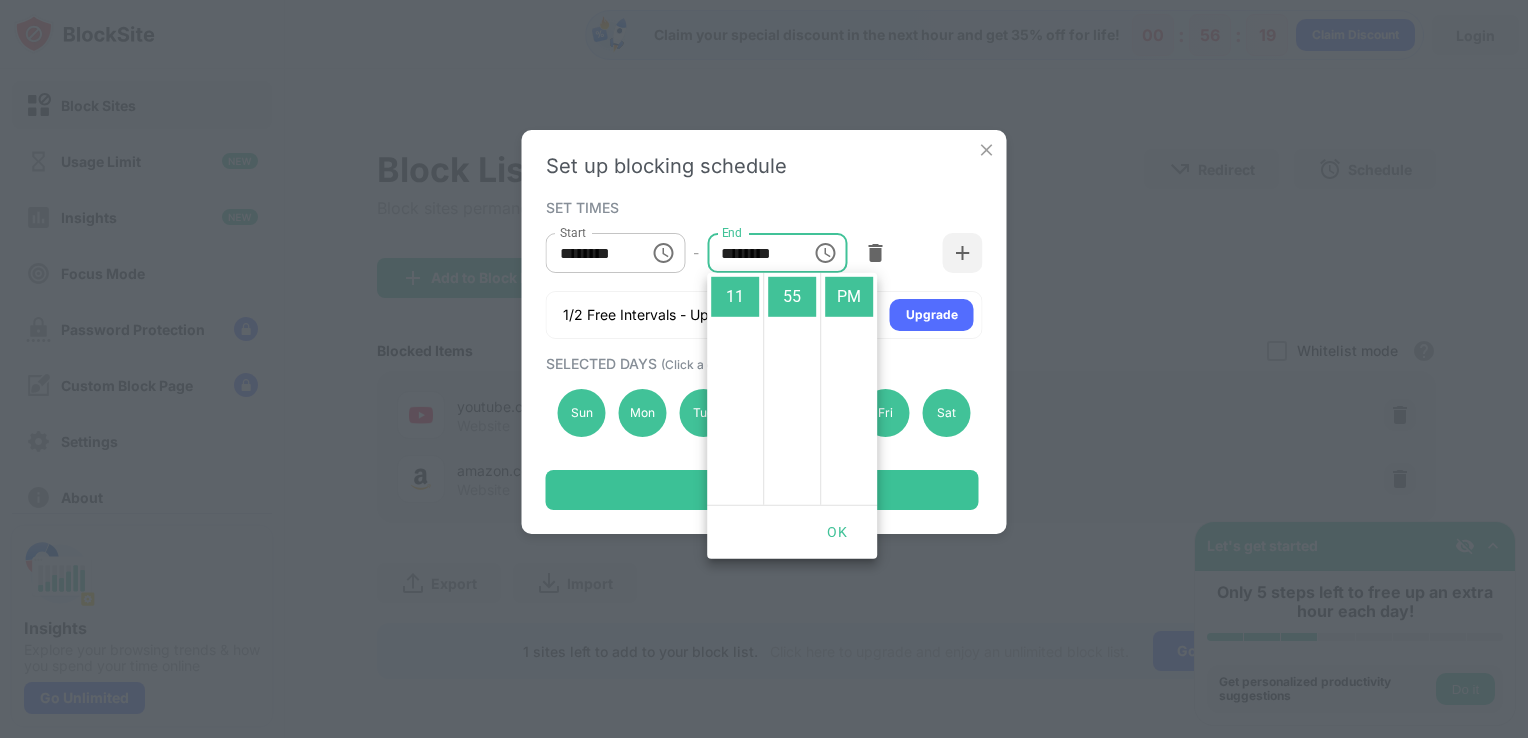 click on "OK" at bounding box center [837, 532] 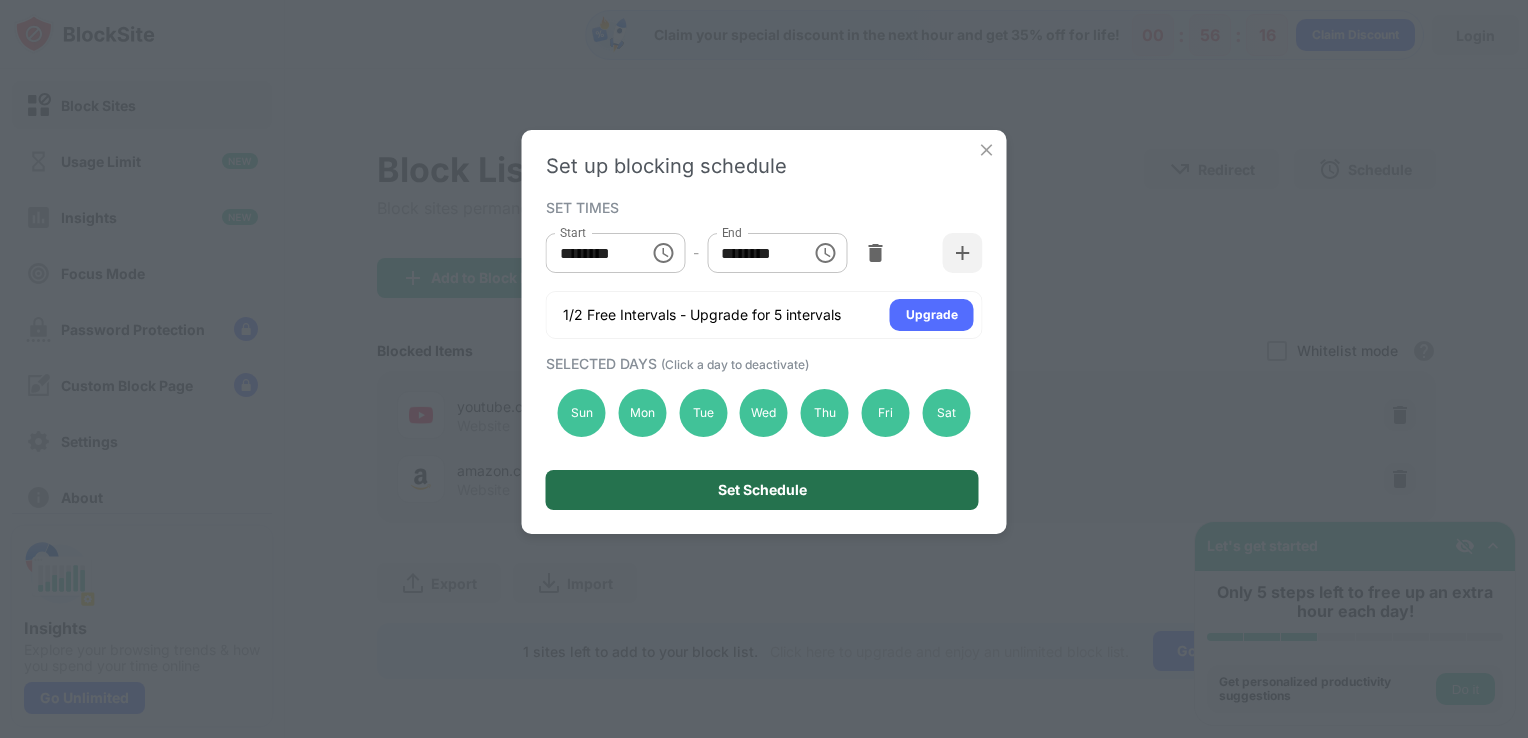 click on "Set Schedule" at bounding box center (762, 490) 